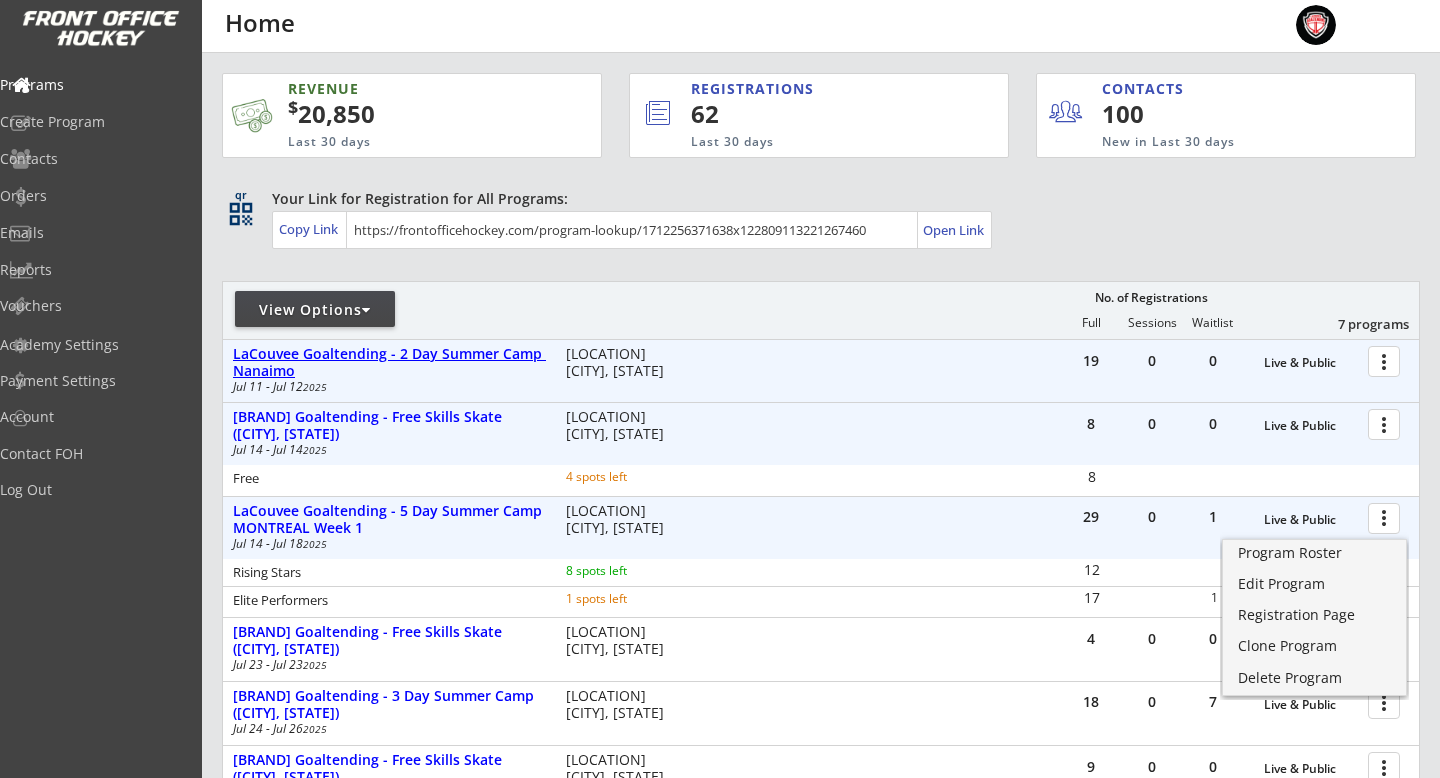 scroll, scrollTop: 0, scrollLeft: 0, axis: both 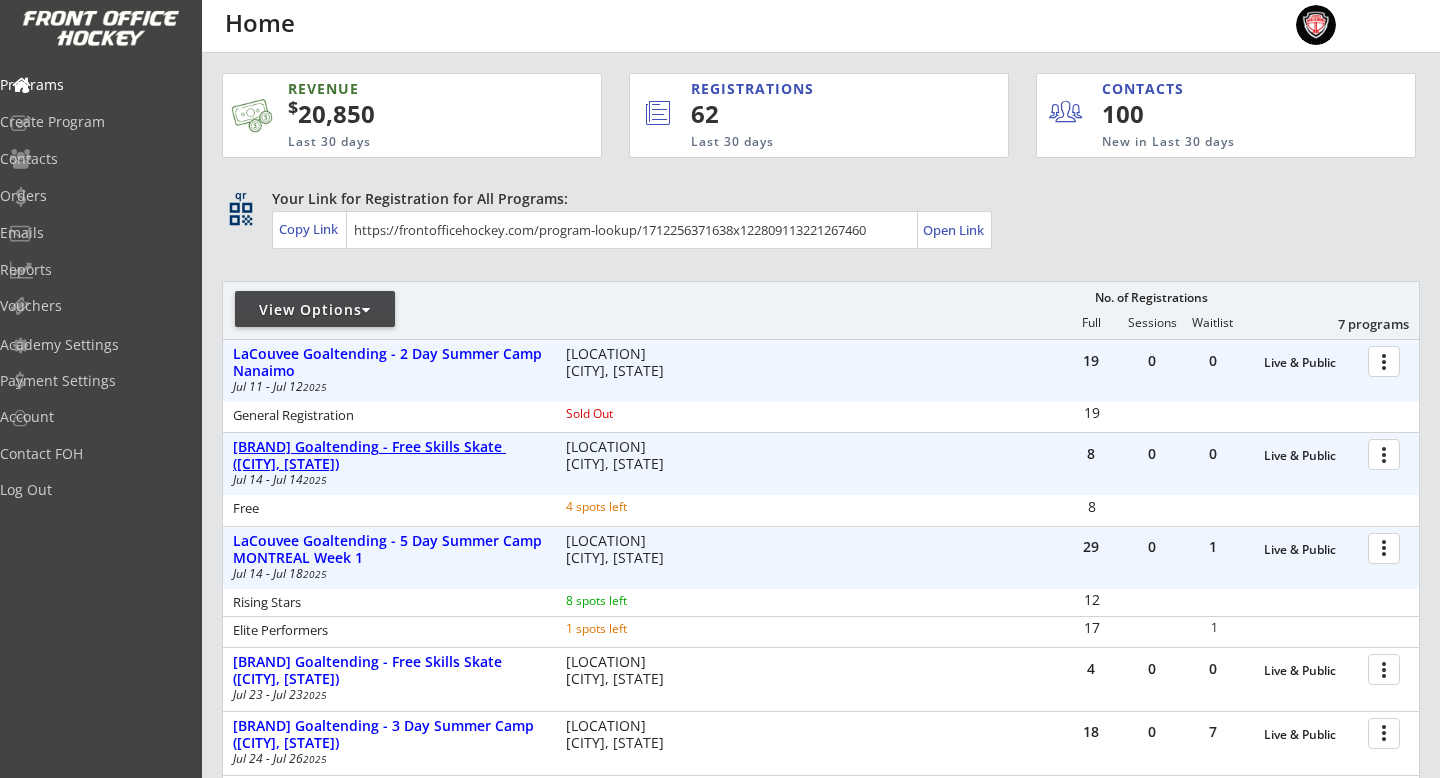 click on "[BRAND] Goaltending - Free Skills Skate ([CITY], [STATE])" at bounding box center [1311, 456] 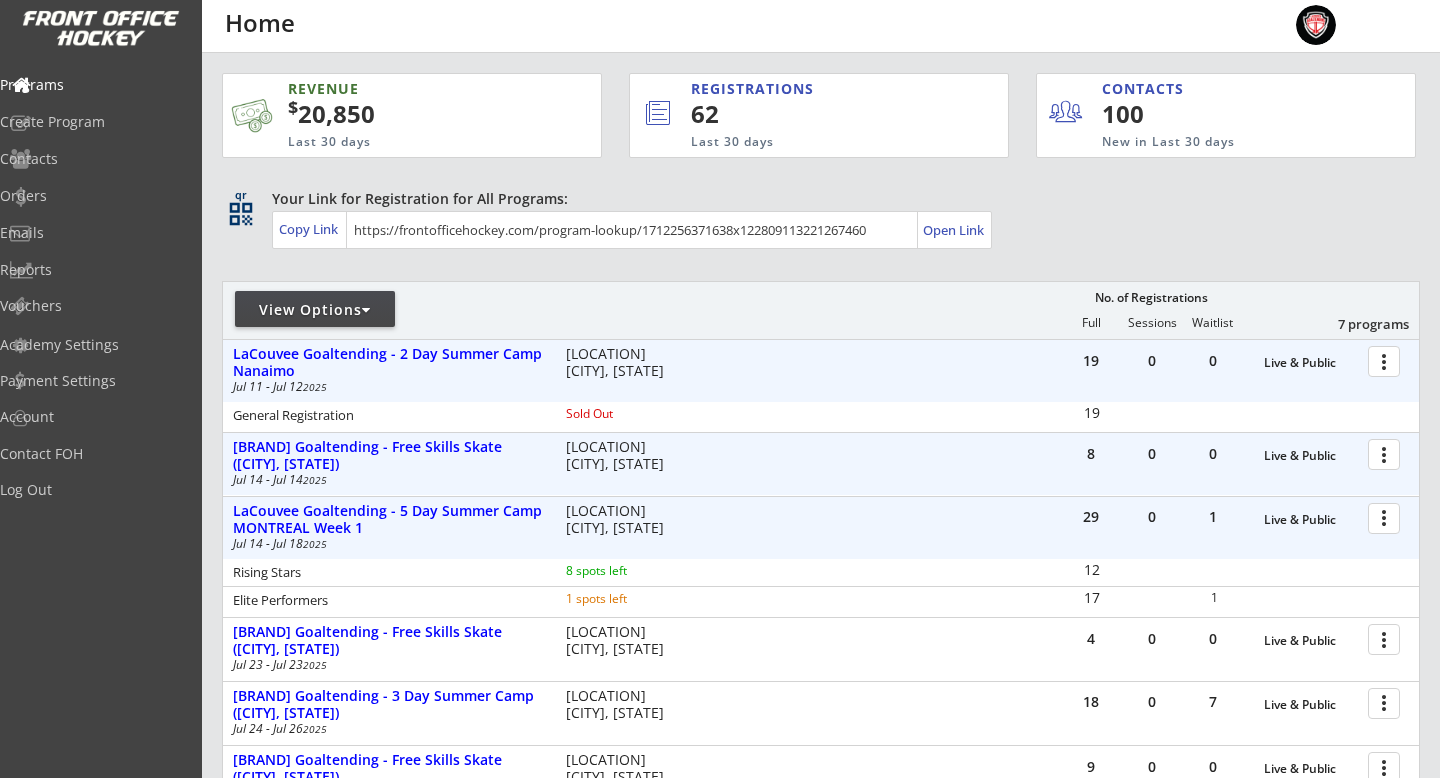 click on "LaCouvee Goaltending - 5 Day Summer Camp MONTREAL Week 1" at bounding box center (1311, 520) 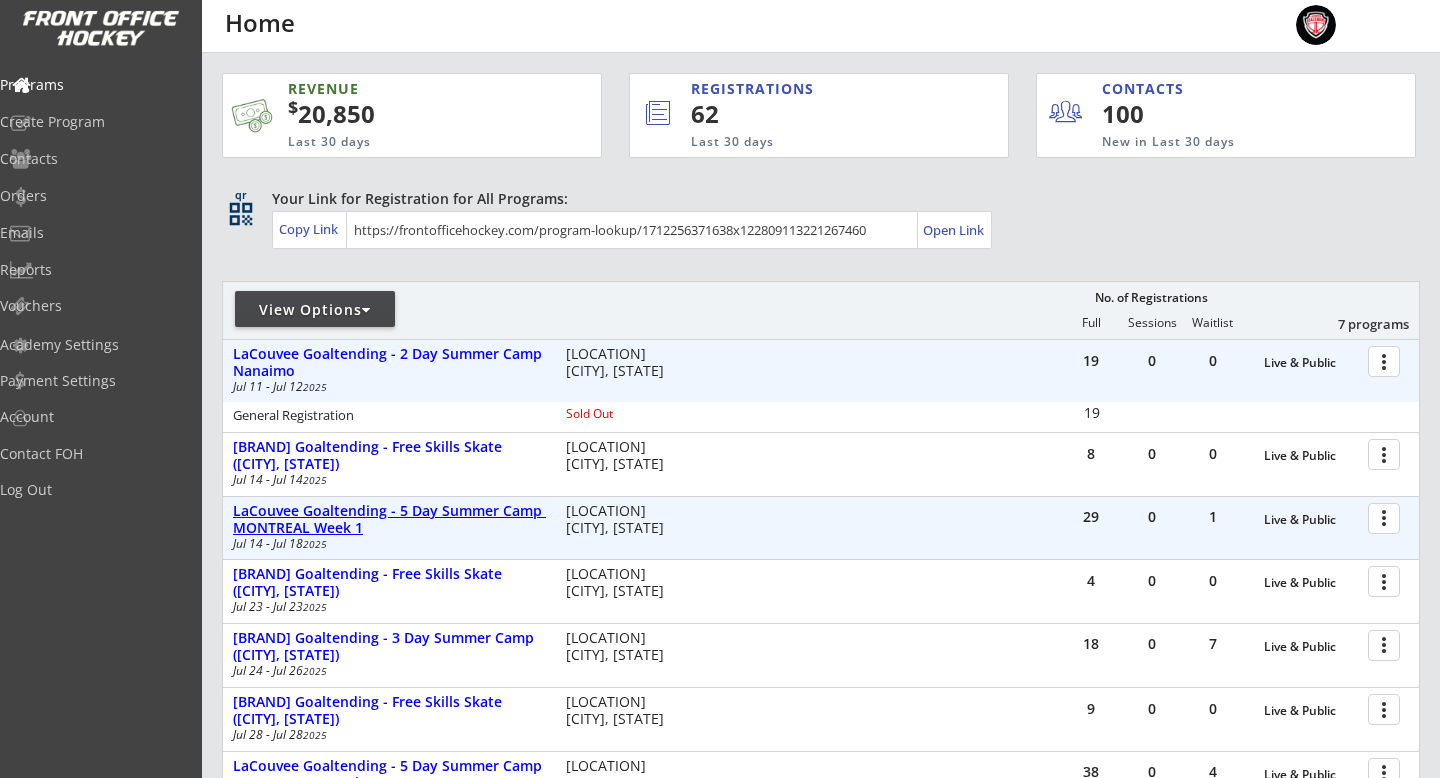 click on "LaCouvee Goaltending - 5 Day Summer Camp MONTREAL Week 1" at bounding box center [1311, 520] 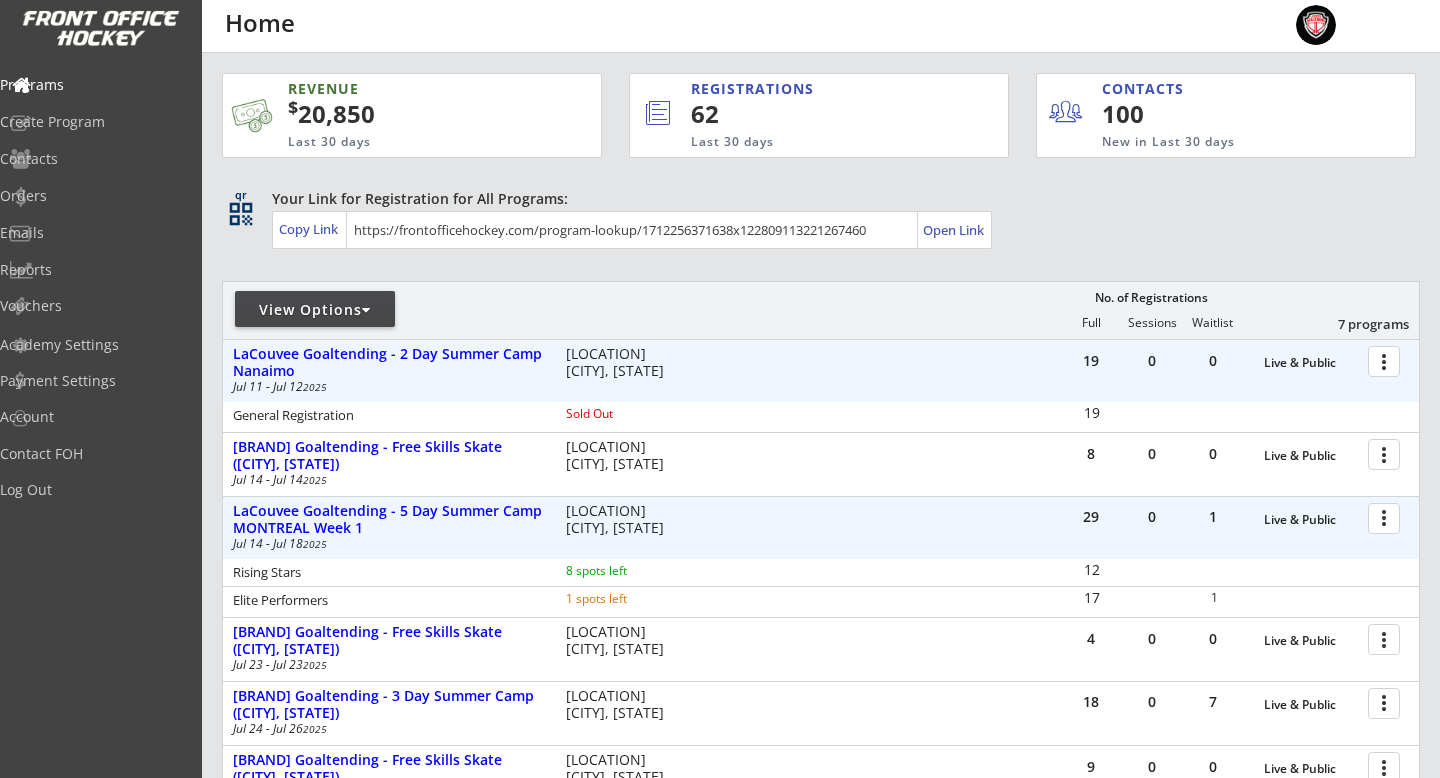 click at bounding box center [1387, 517] 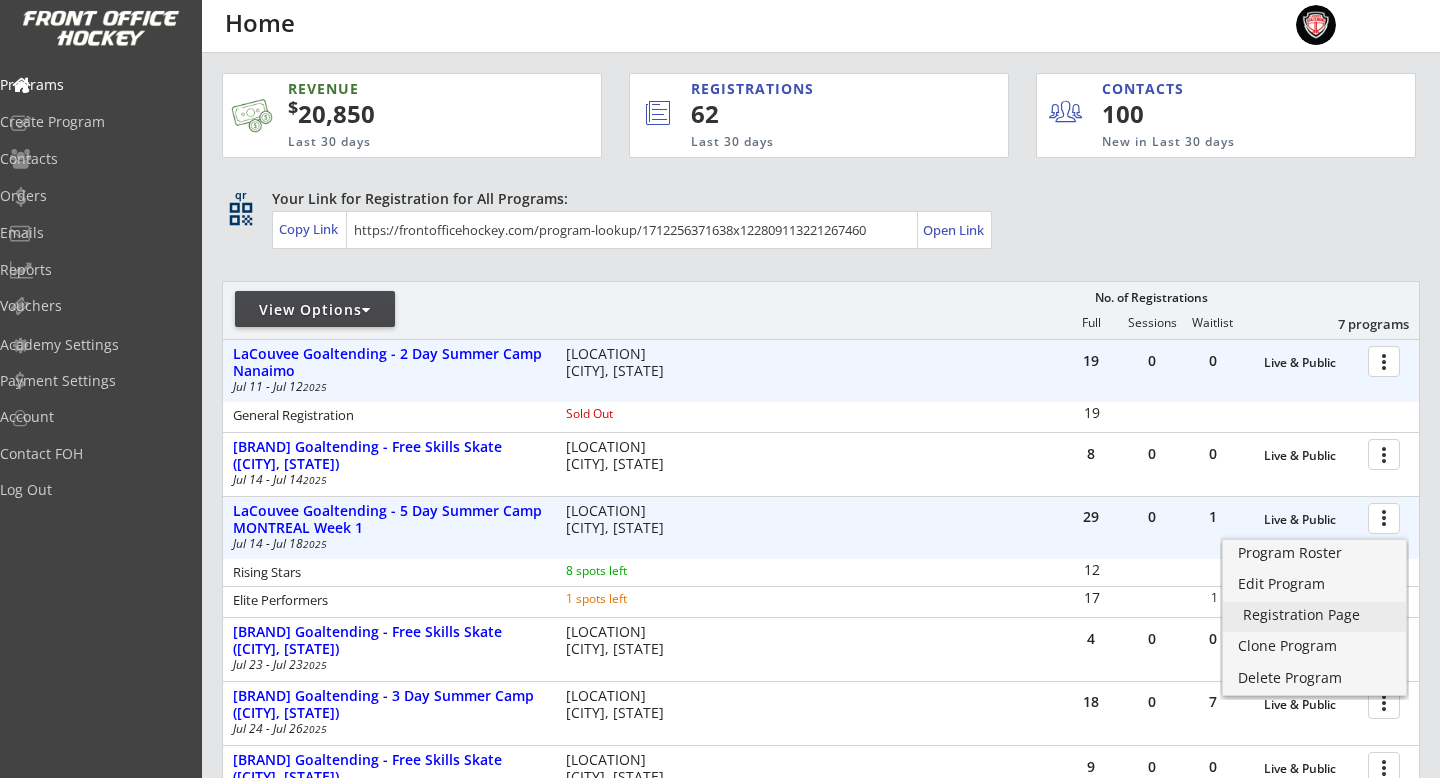 click on "Registration Page" at bounding box center (1314, 615) 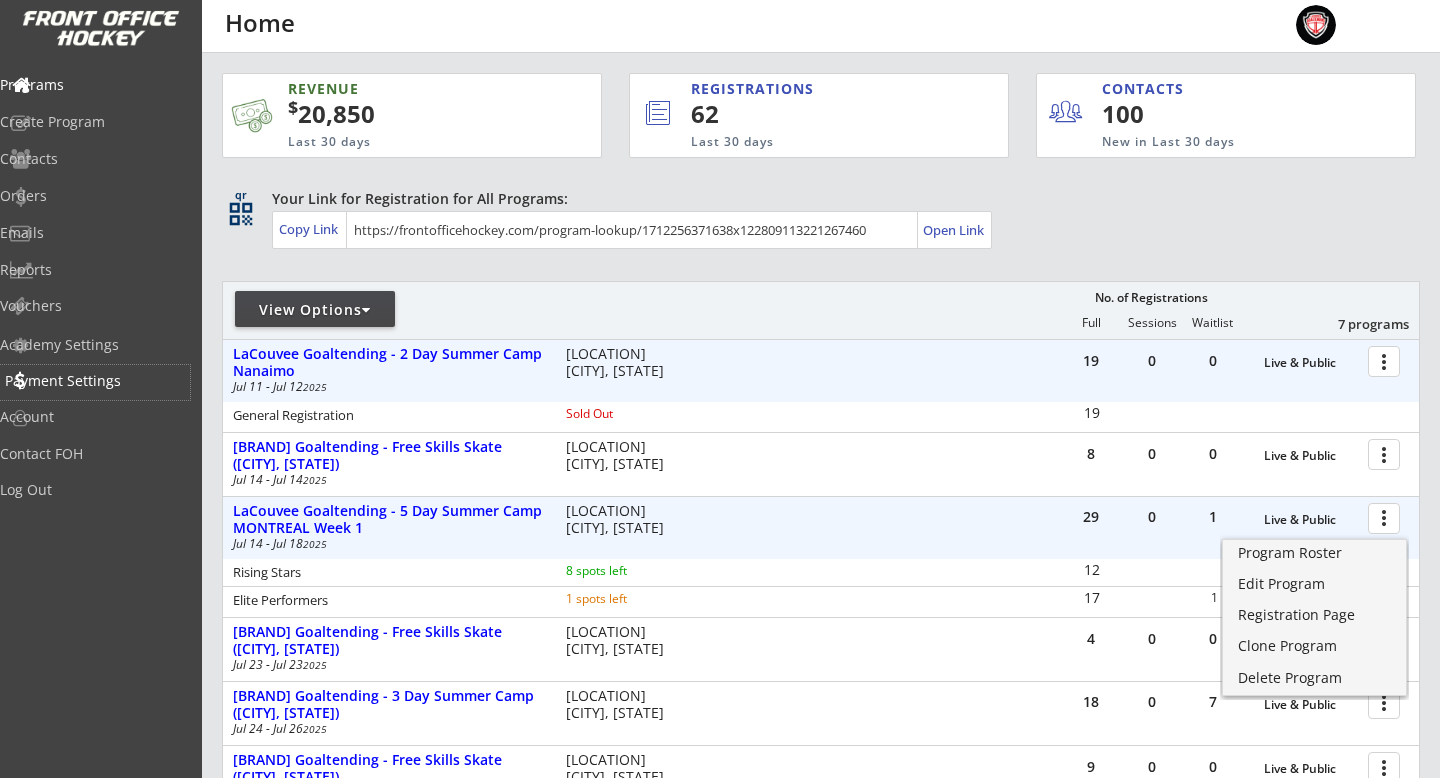 click on "Payment Settings" at bounding box center (95, 381) 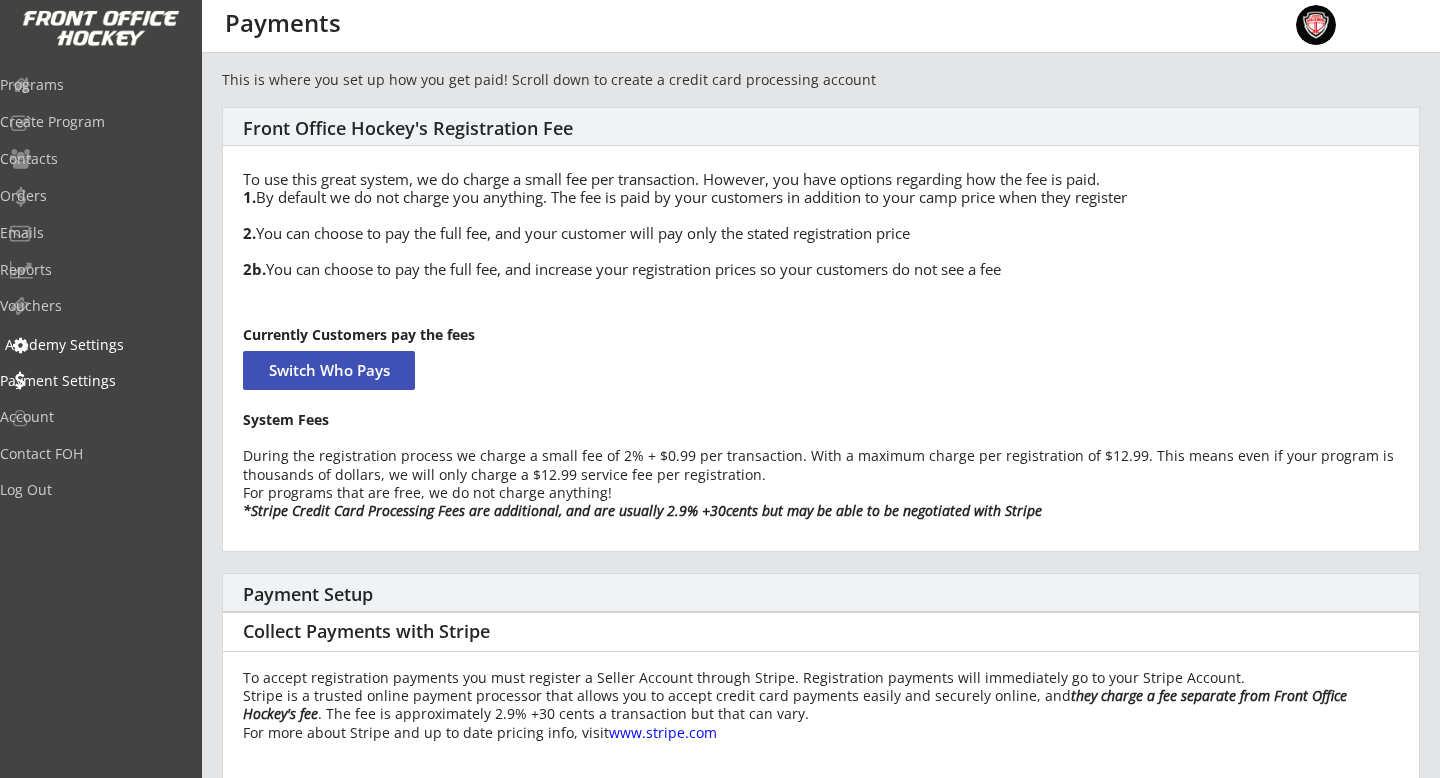 click on "Academy Settings" at bounding box center [95, 85] 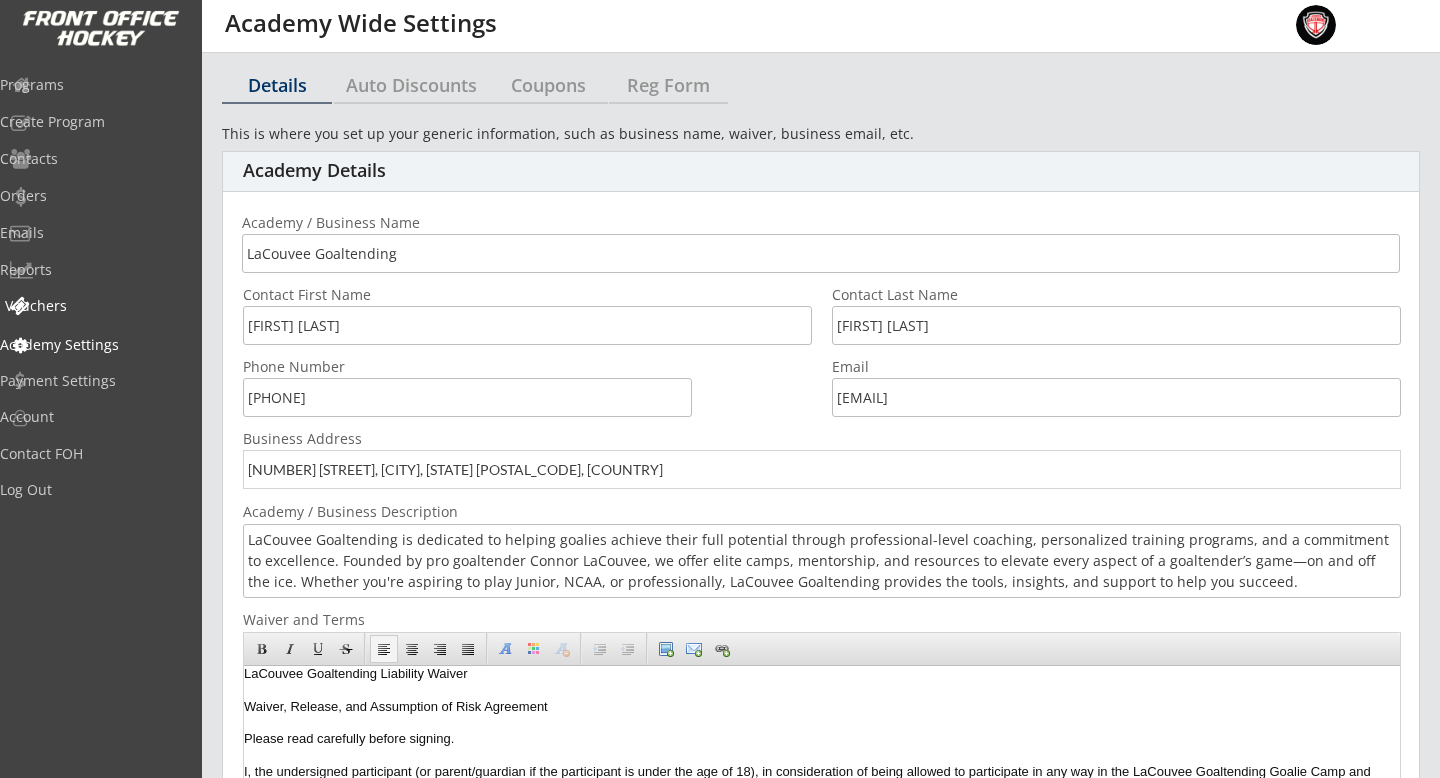 scroll, scrollTop: 0, scrollLeft: 0, axis: both 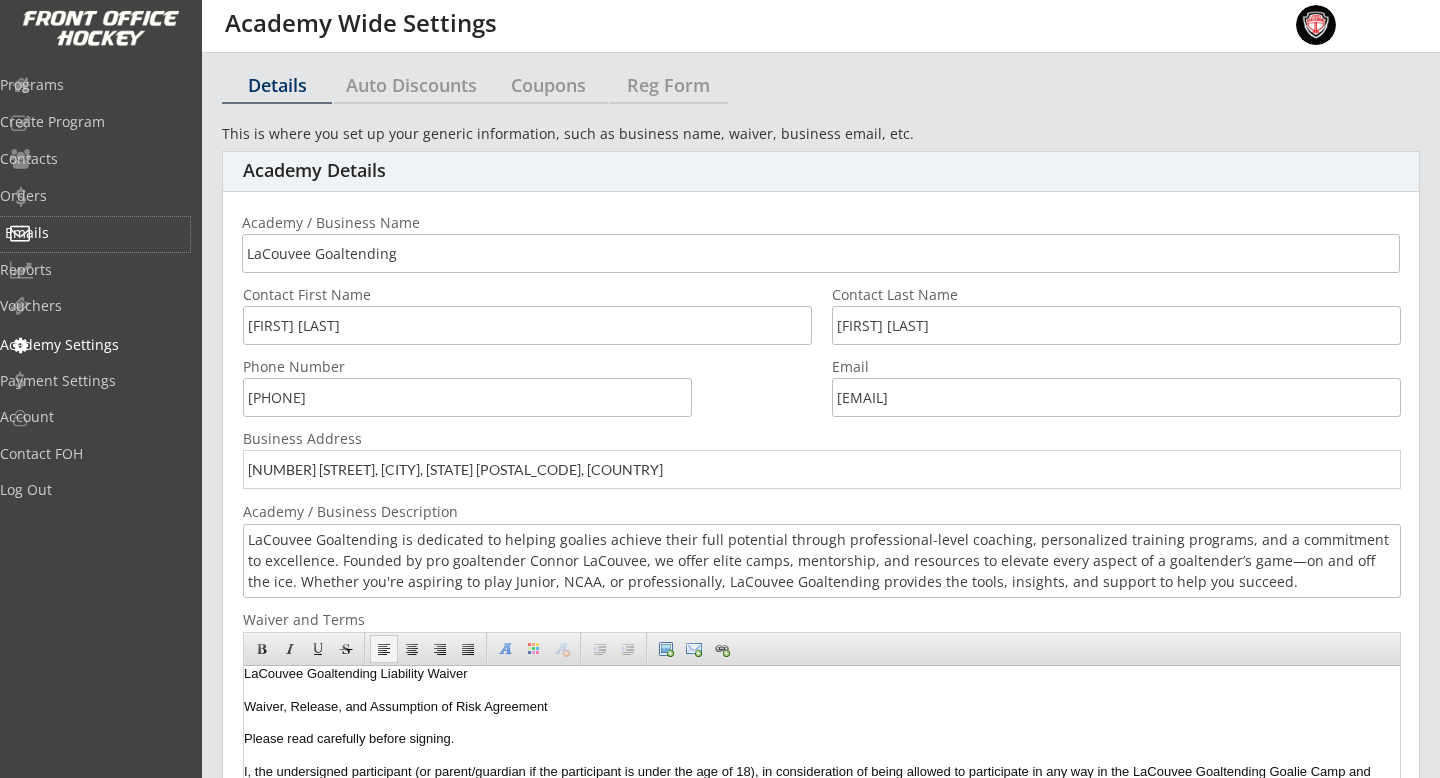 click on "Emails" at bounding box center [95, 233] 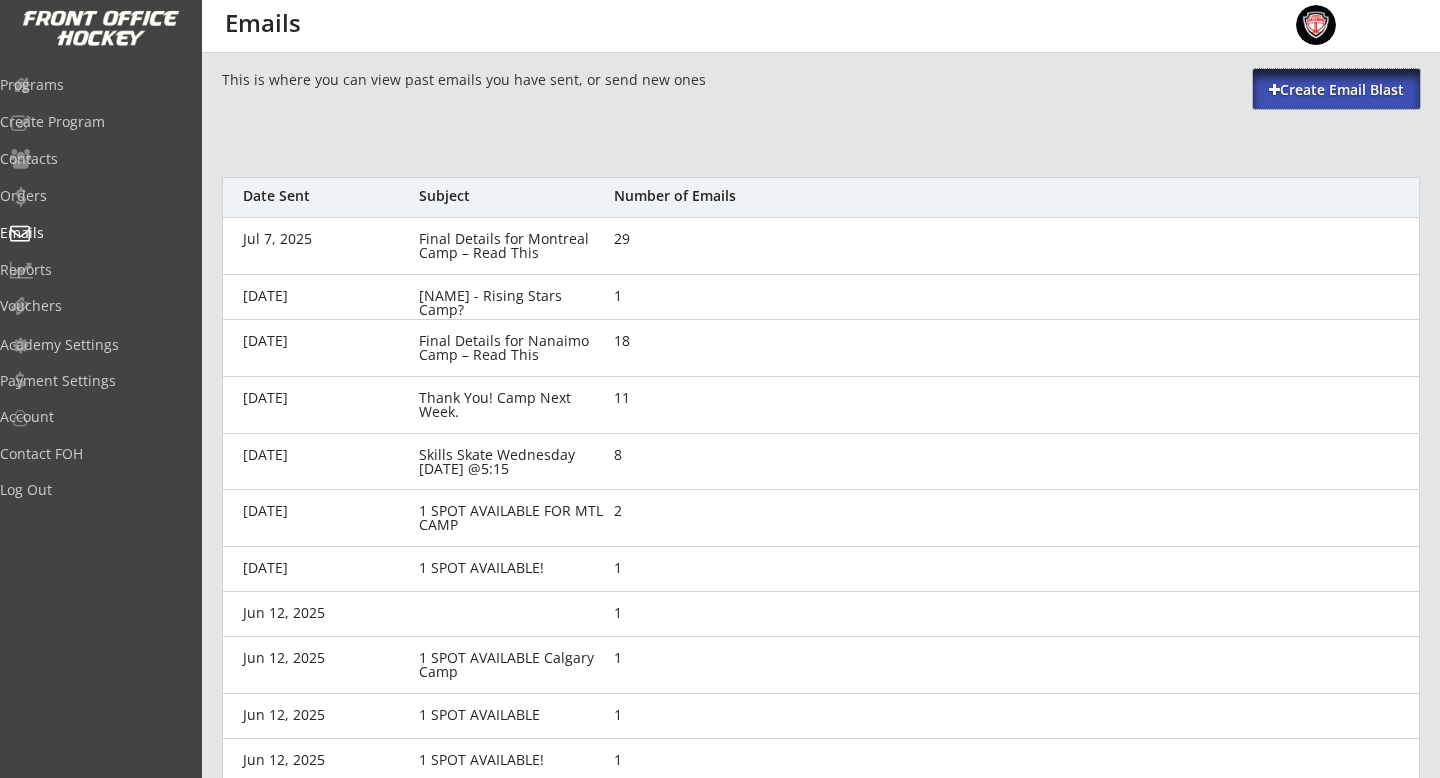 click on "Create Email Blast" at bounding box center (1336, 90) 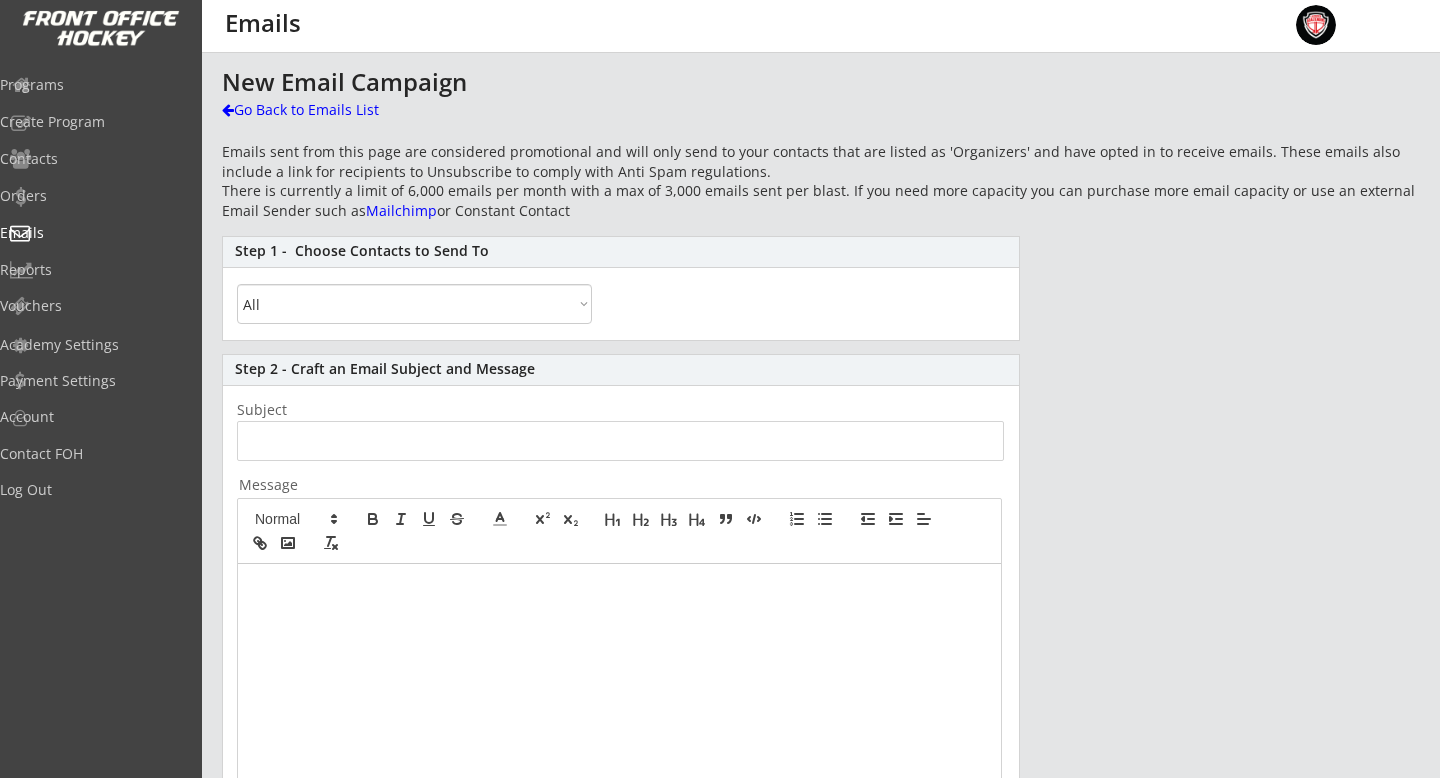 click on "All By Specific Programs Within Birth Year Range" at bounding box center [0, 0] 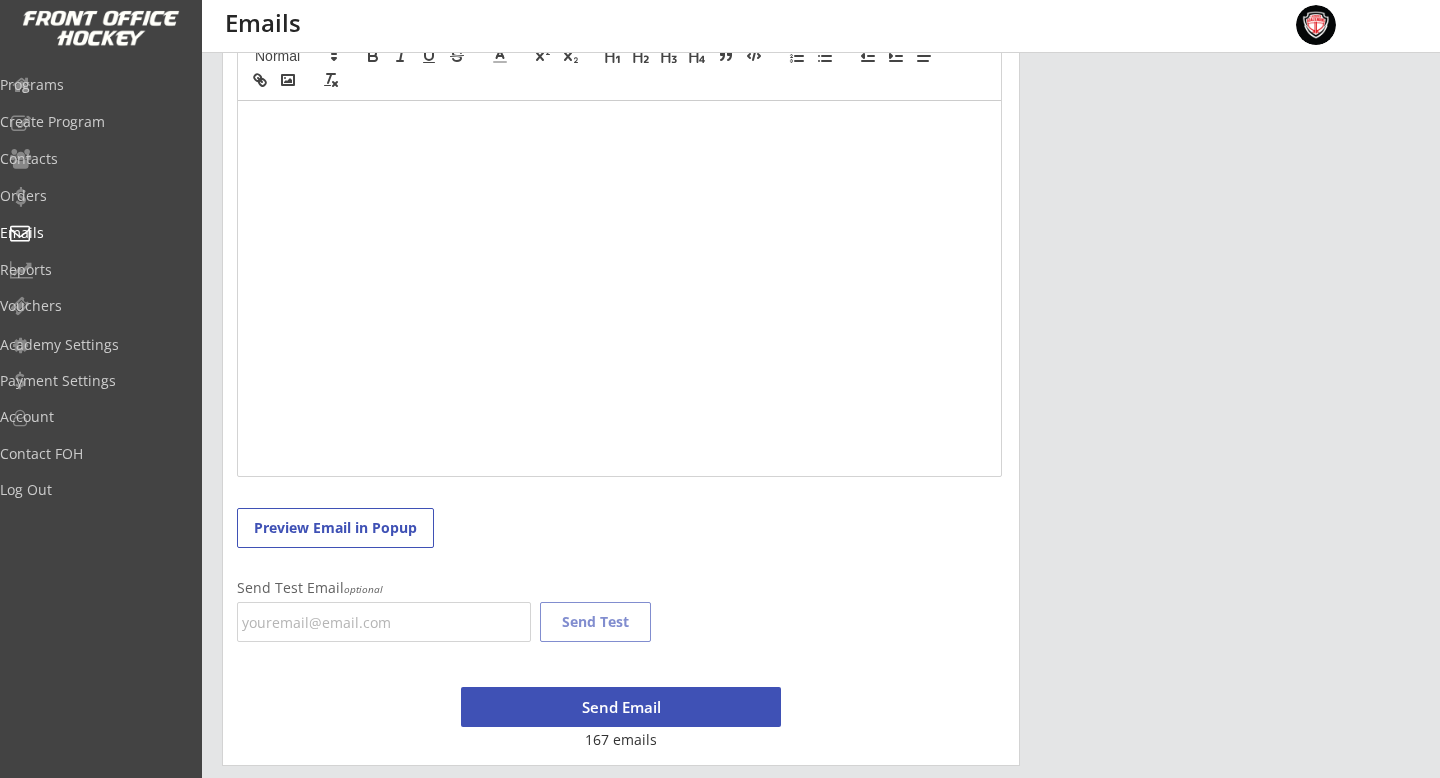 scroll, scrollTop: 0, scrollLeft: 0, axis: both 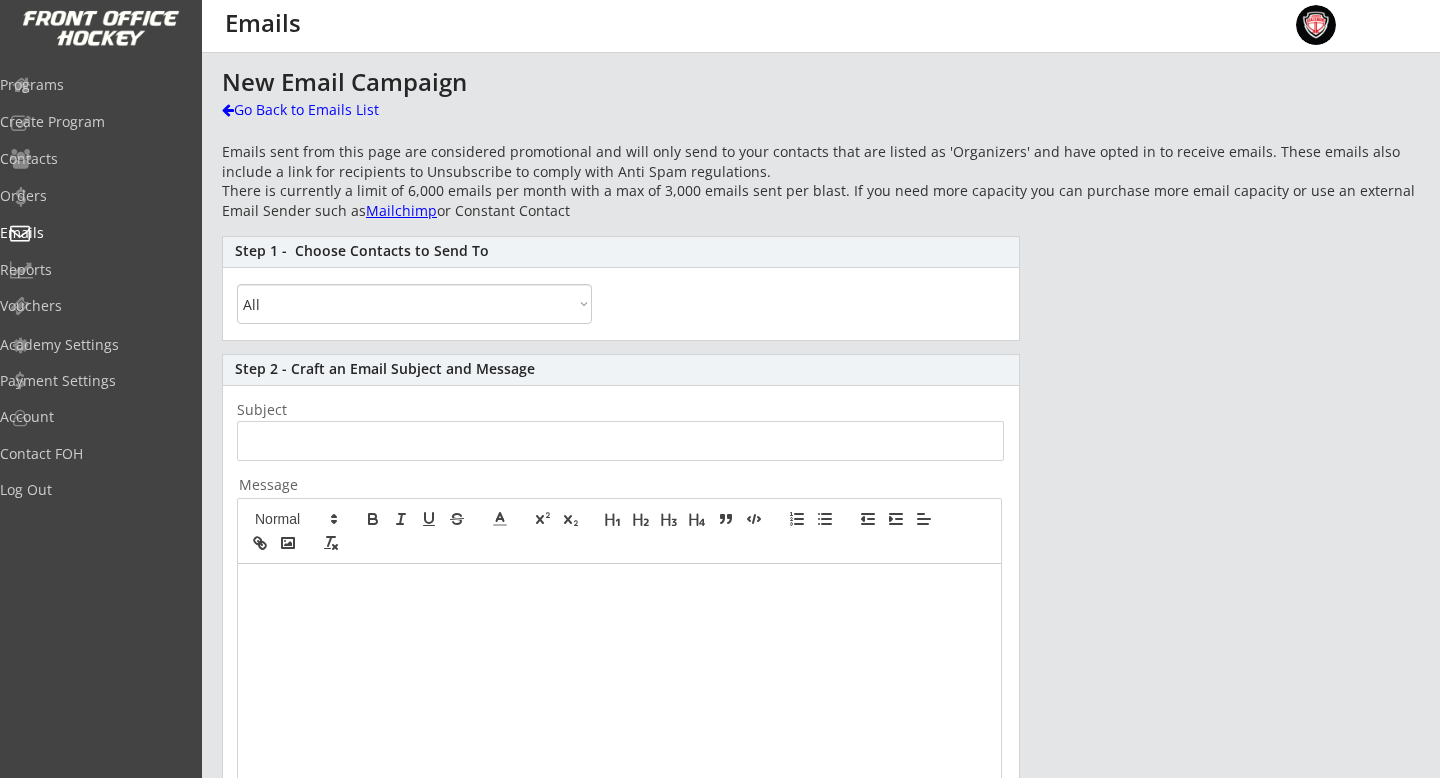 click on "Mailchimp" at bounding box center [401, 210] 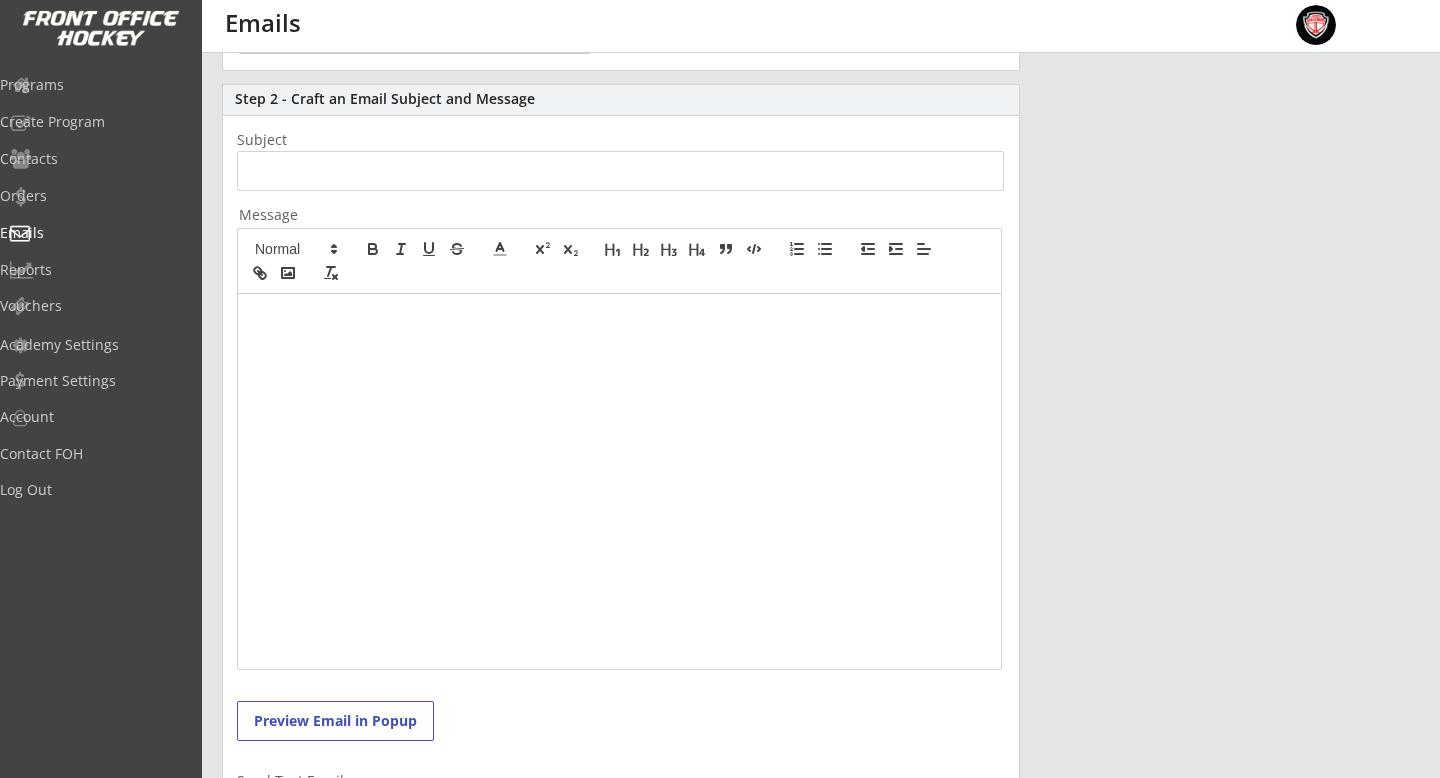 scroll, scrollTop: 391, scrollLeft: 0, axis: vertical 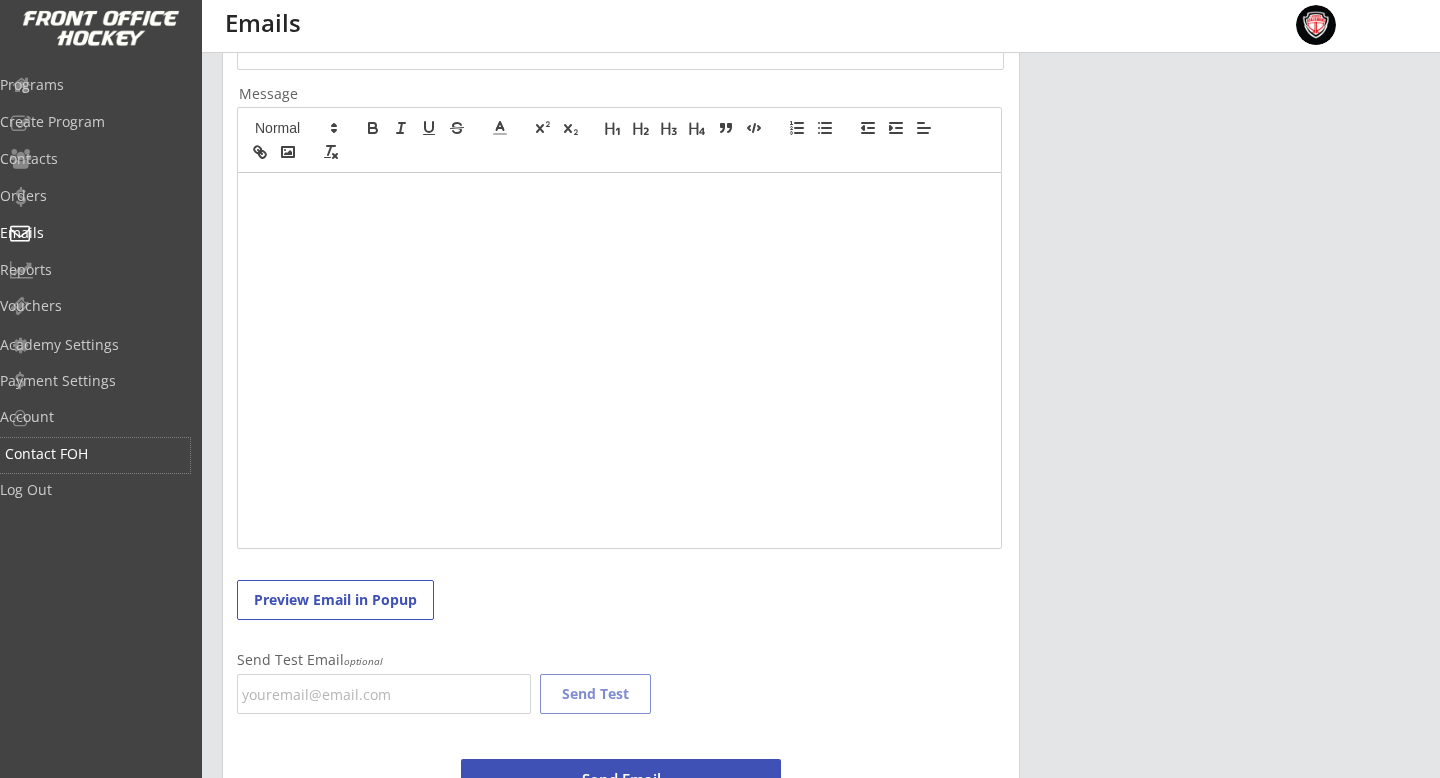 click on "Contact FOH" at bounding box center (95, 454) 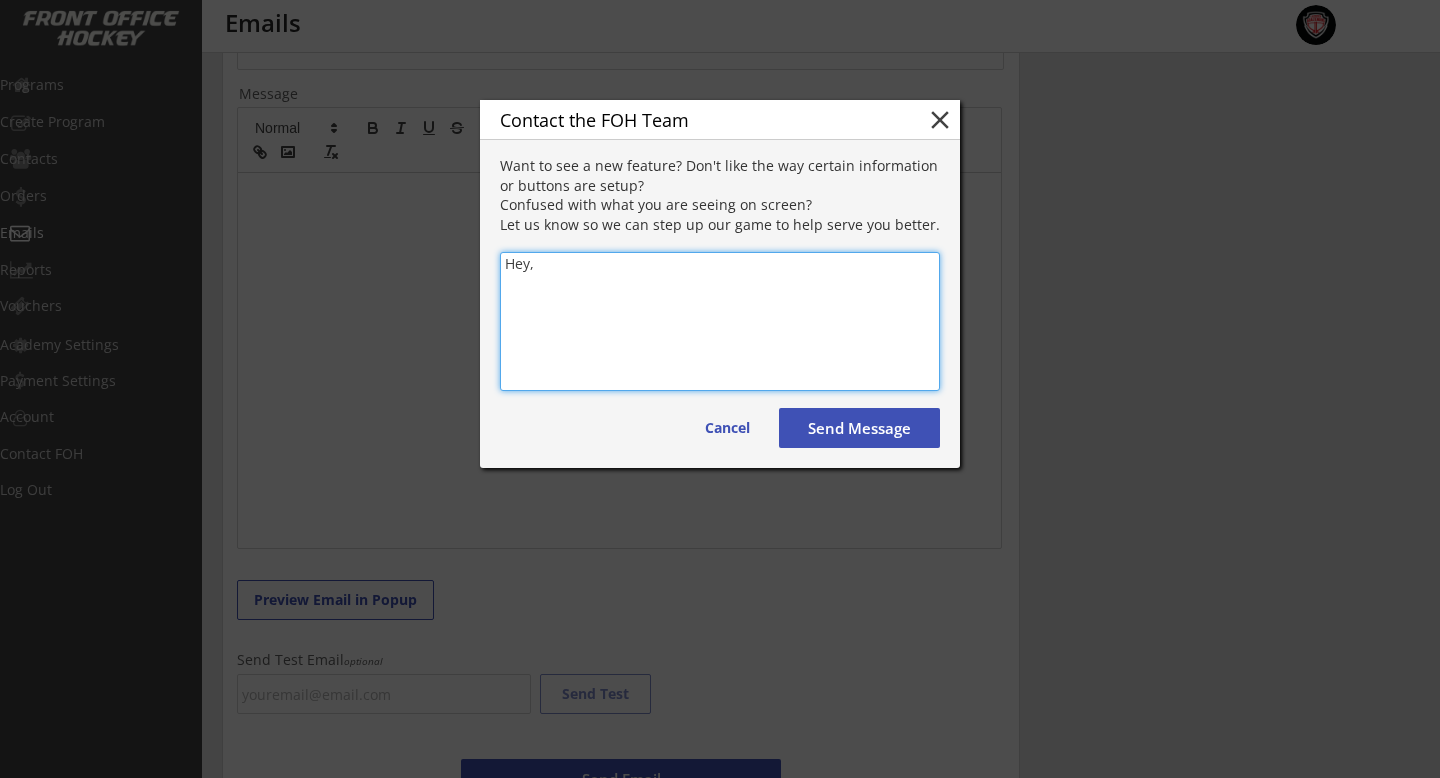 type on "Hey," 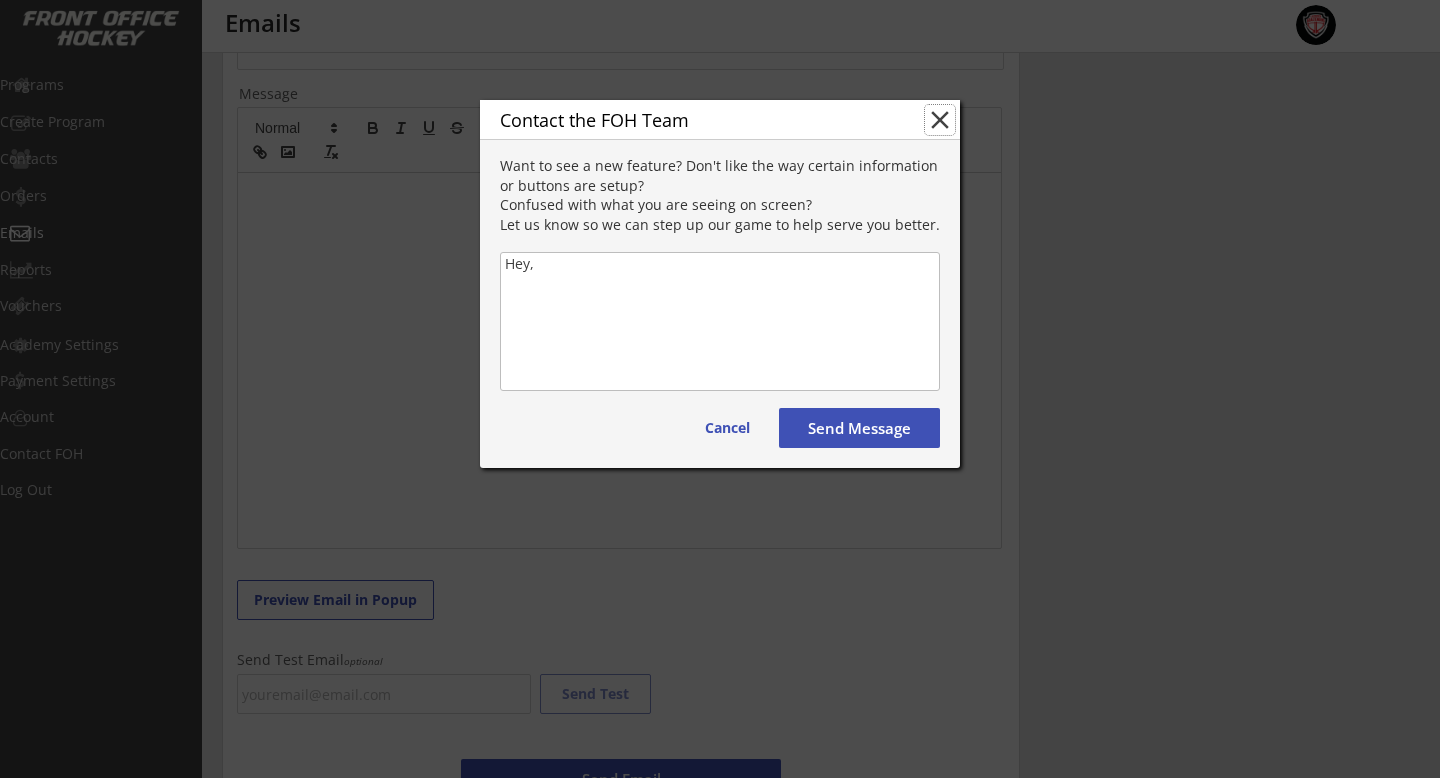 click on "close" at bounding box center (940, 120) 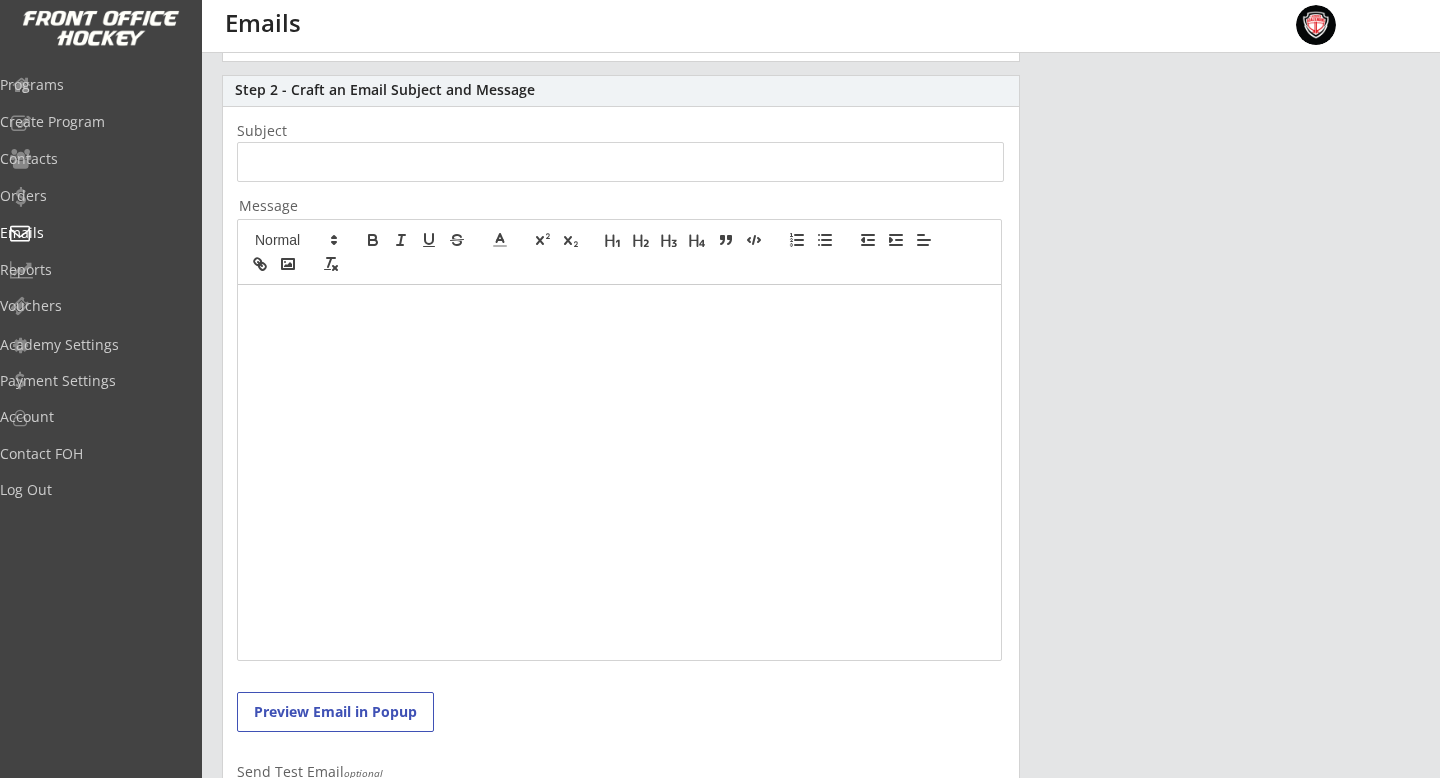 scroll, scrollTop: 0, scrollLeft: 0, axis: both 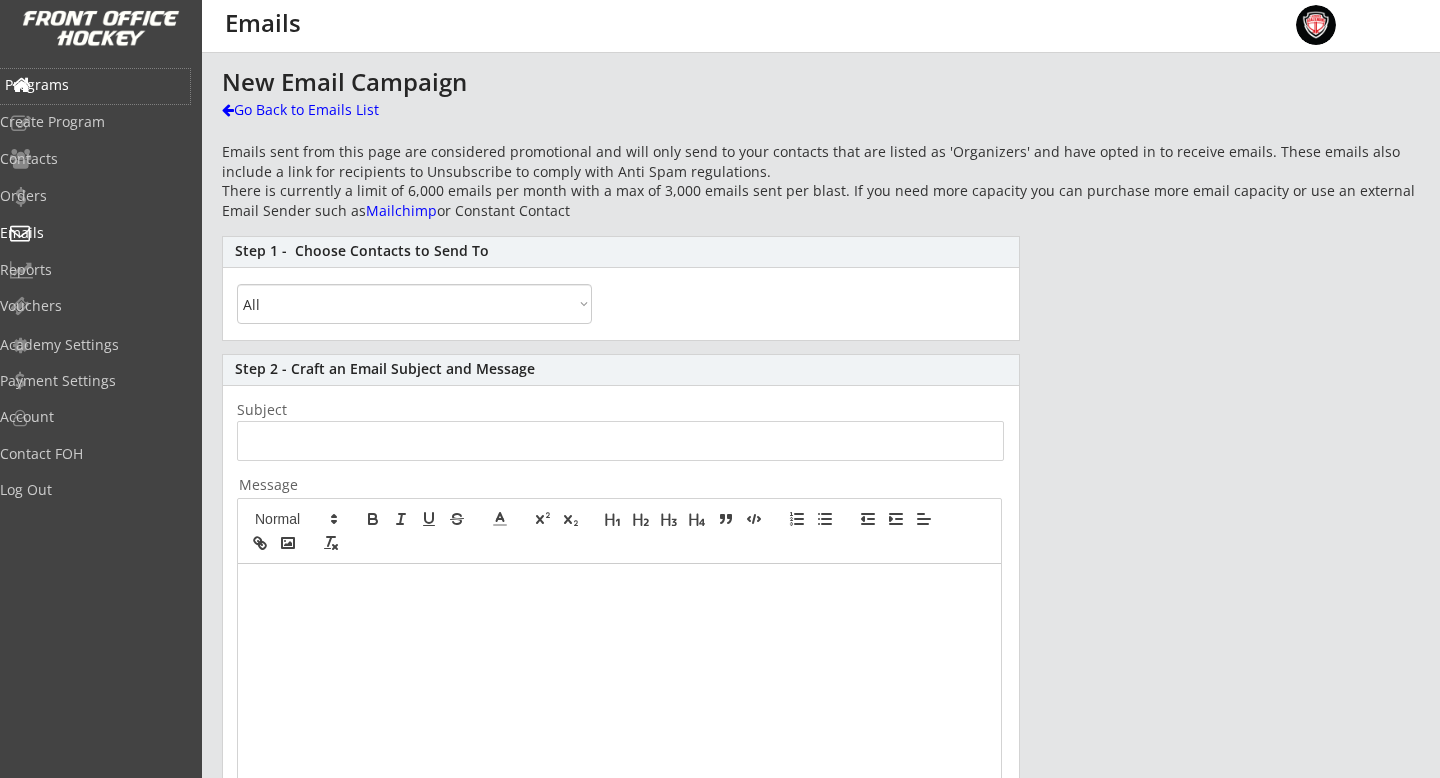 click on "Programs" at bounding box center [95, 85] 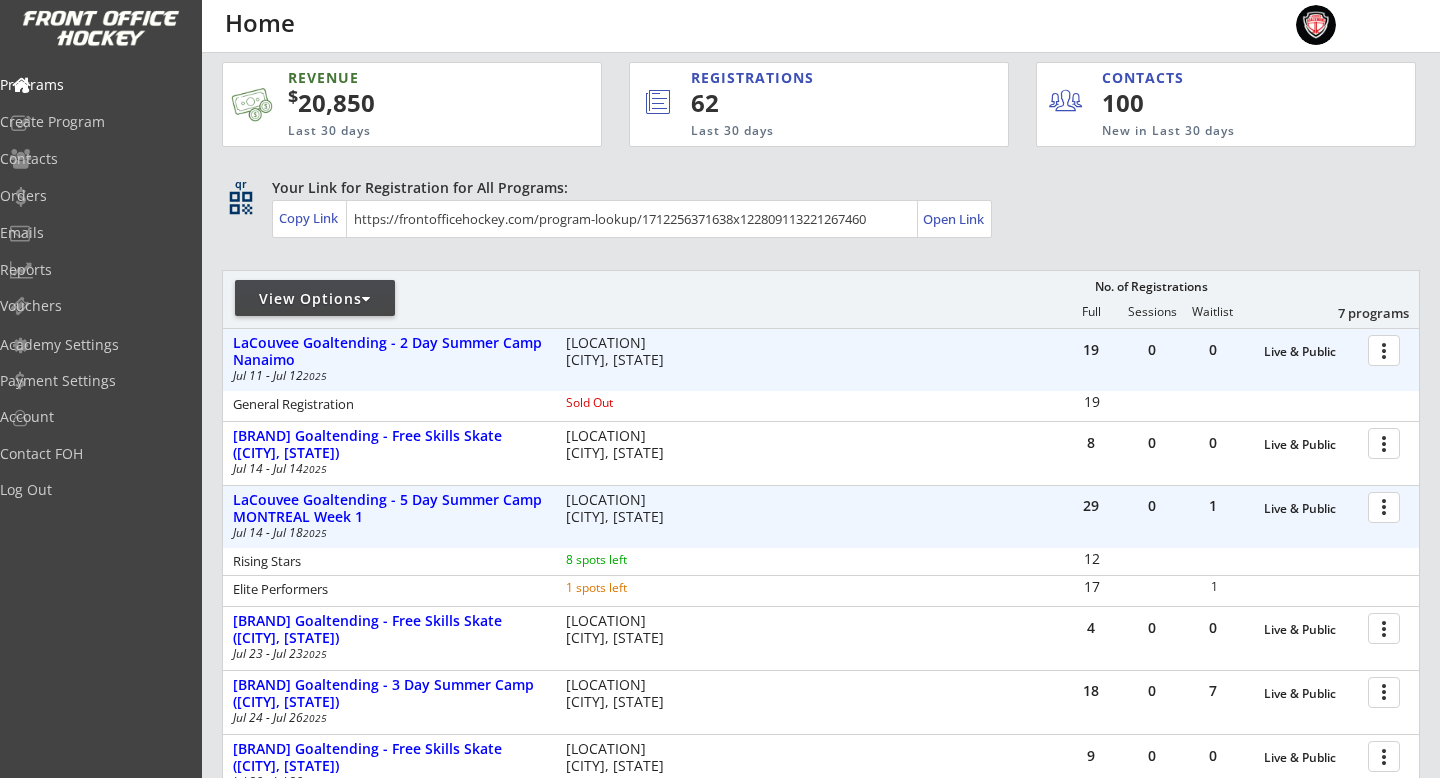 scroll, scrollTop: 14, scrollLeft: 0, axis: vertical 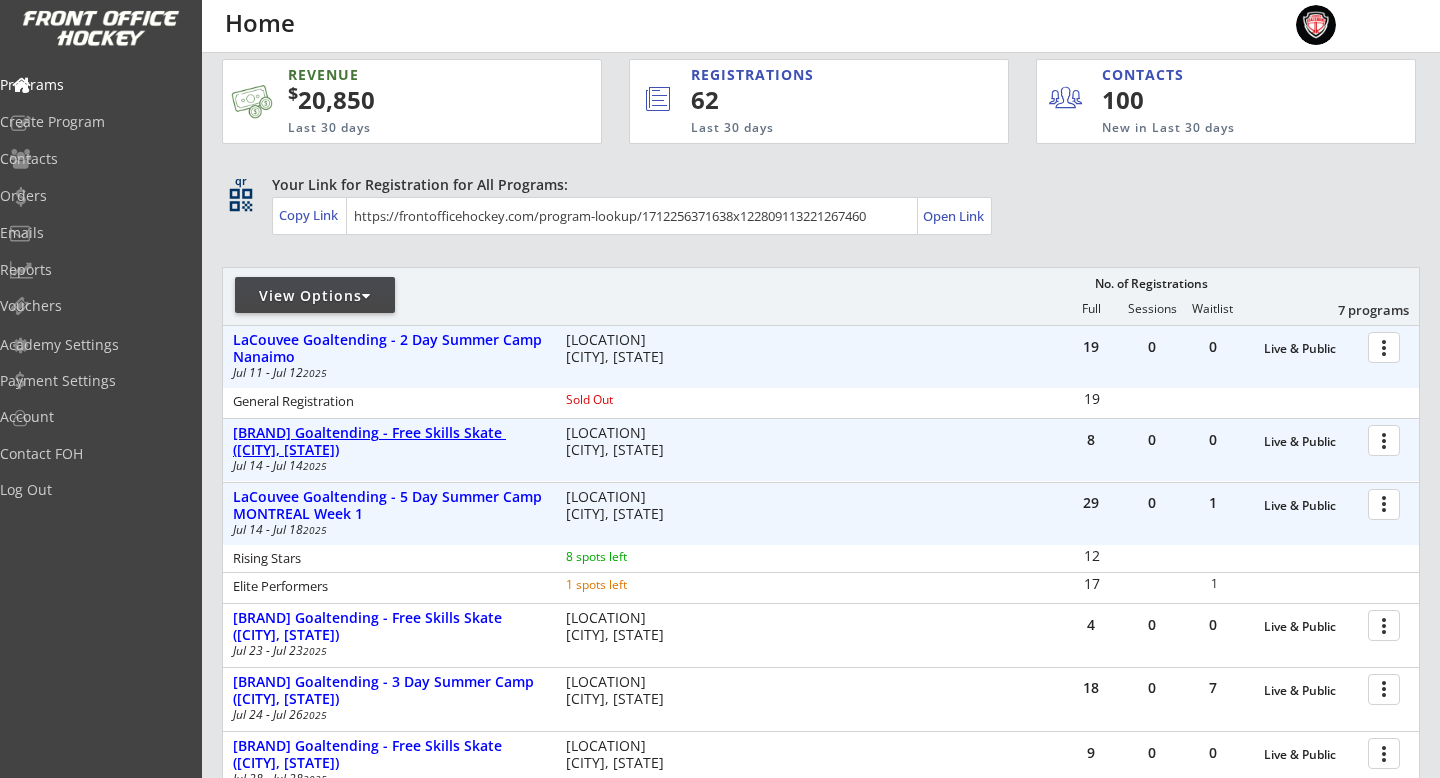 click on "LaCouvee Goaltending - Free Skills Skate (Montreal, QC)" at bounding box center [1311, 442] 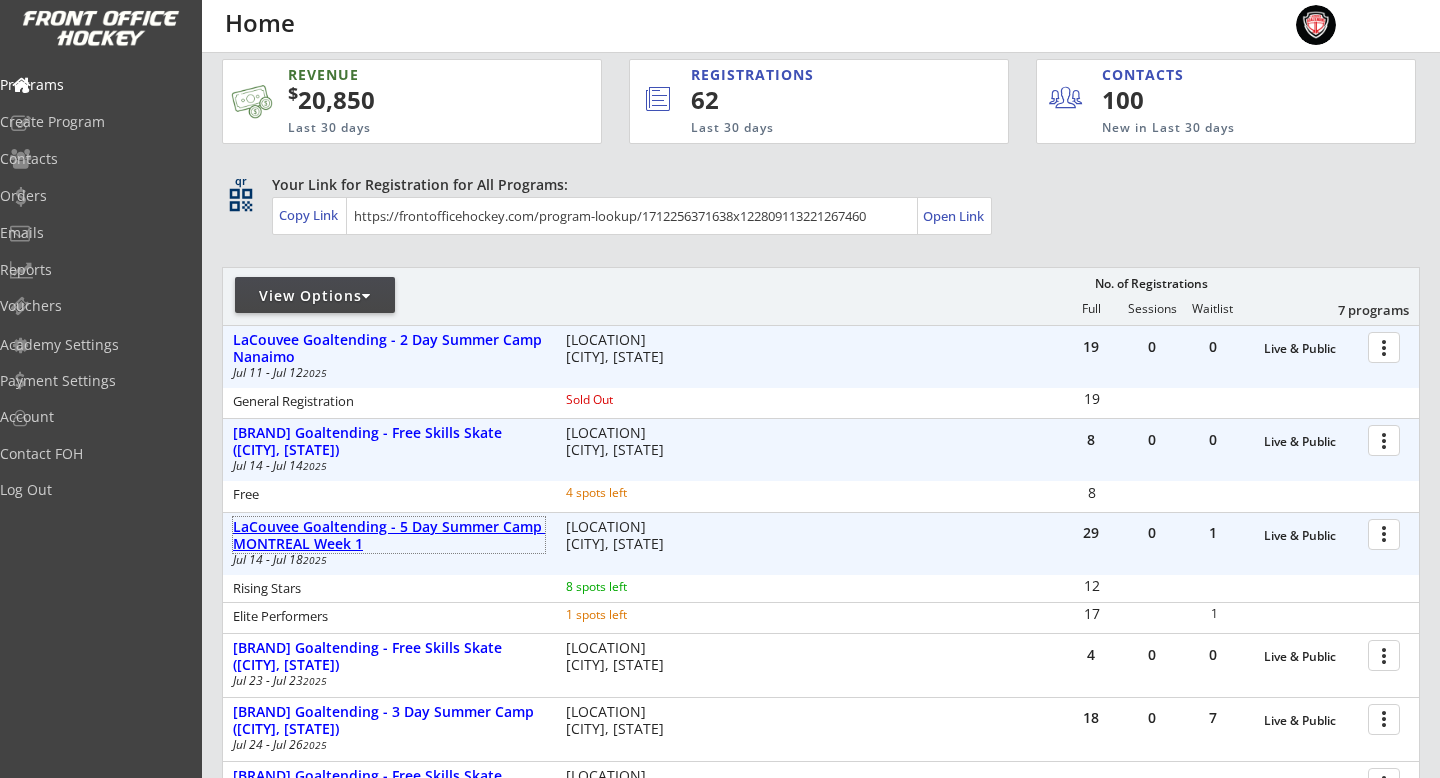 click on "LaCouvee Goaltending - 5 Day Summer Camp MONTREAL Week 1" at bounding box center [389, 536] 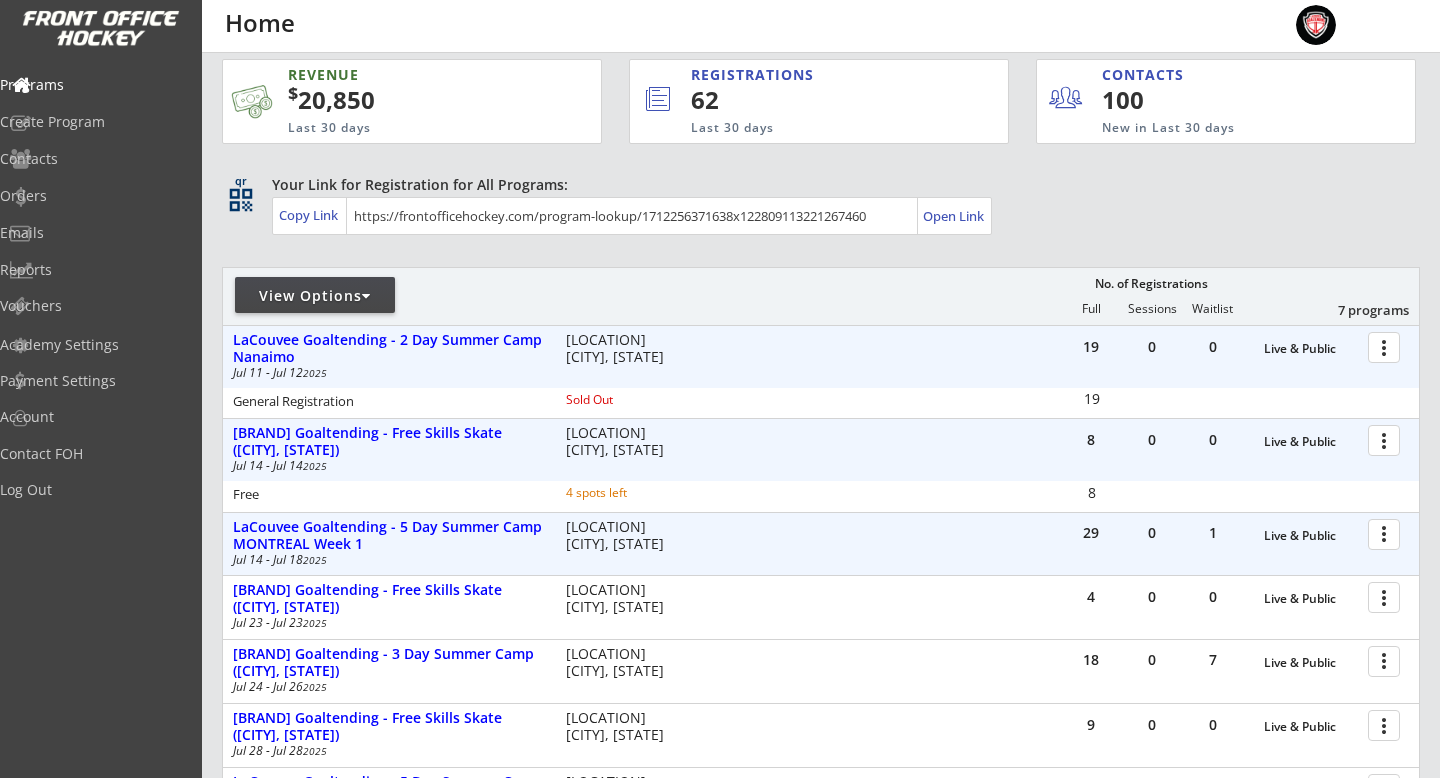click at bounding box center (1387, 533) 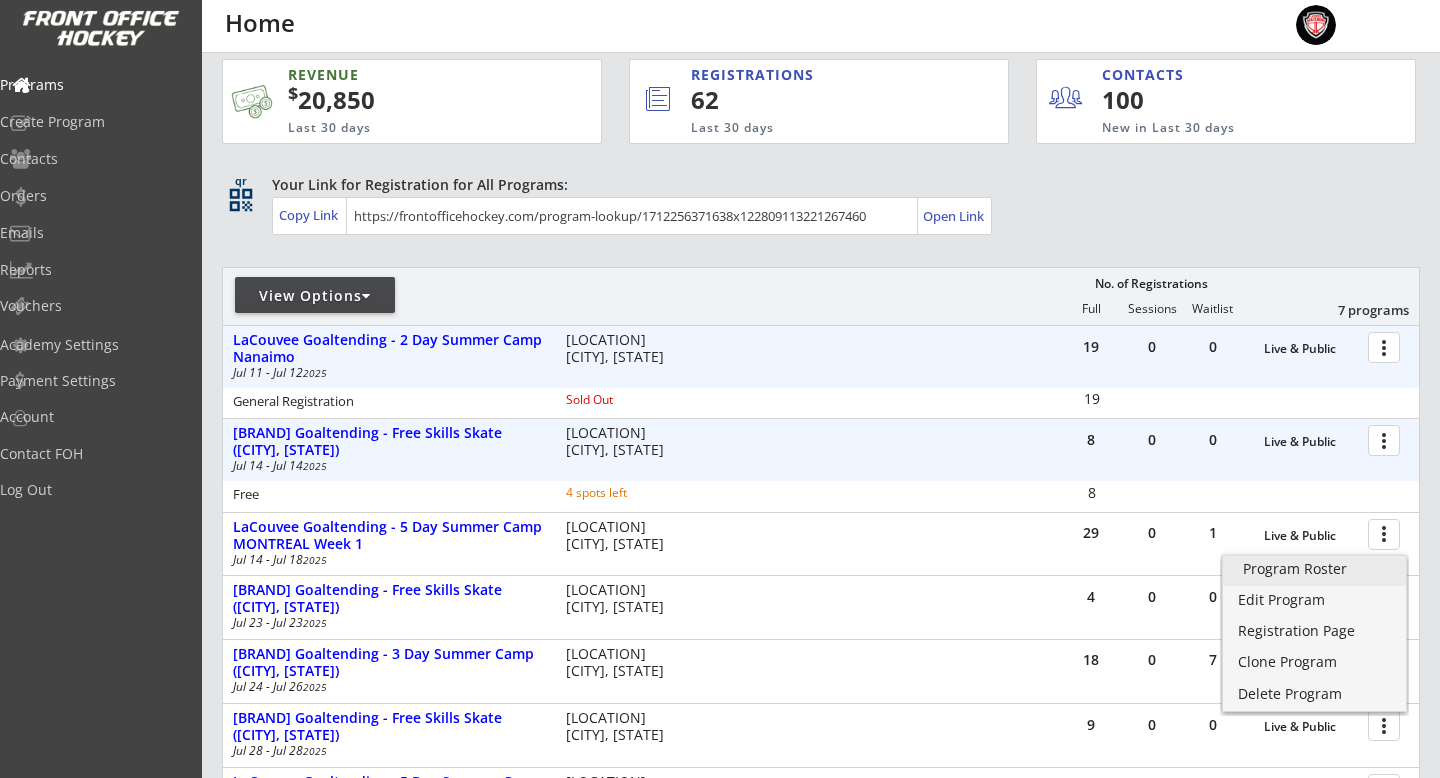 click on "Program Roster" at bounding box center (1314, 569) 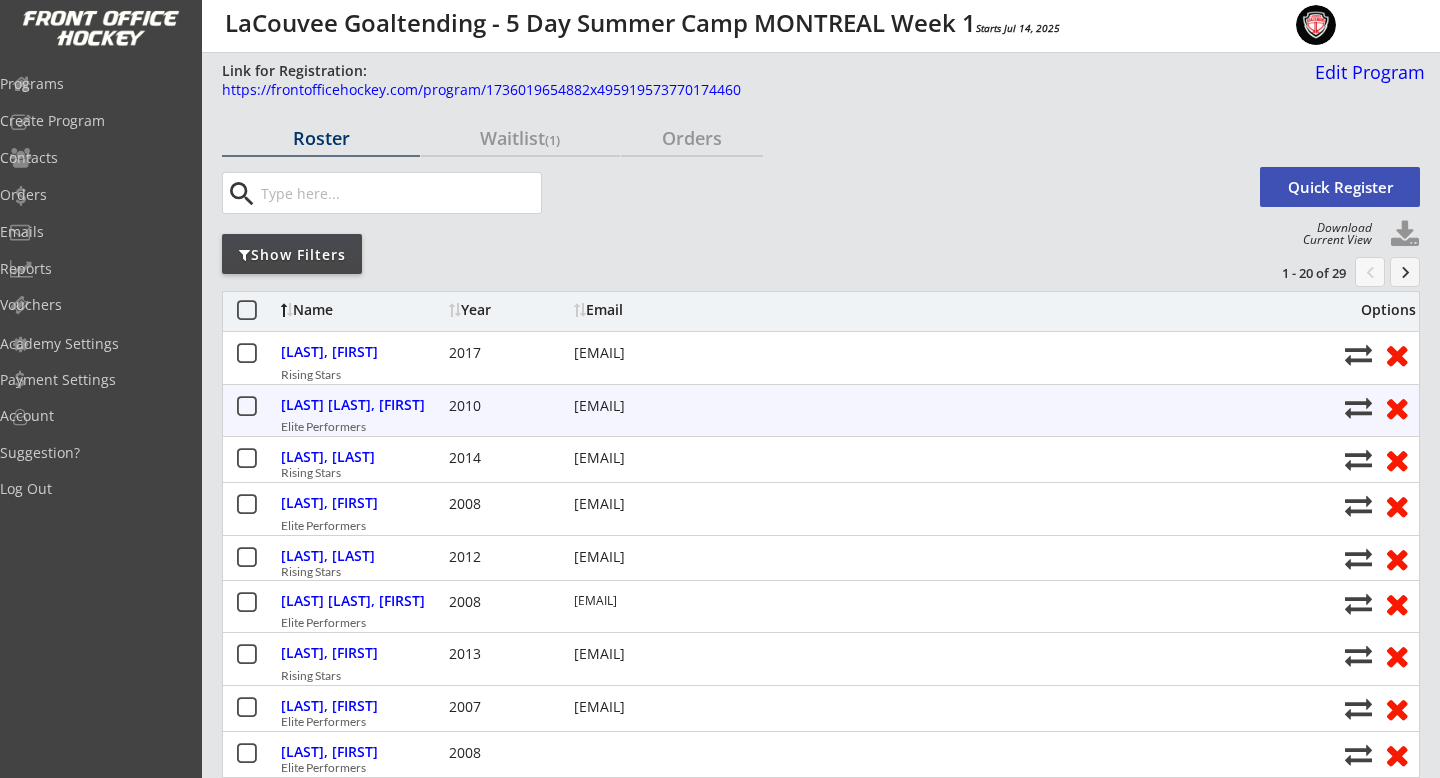 scroll, scrollTop: 0, scrollLeft: 0, axis: both 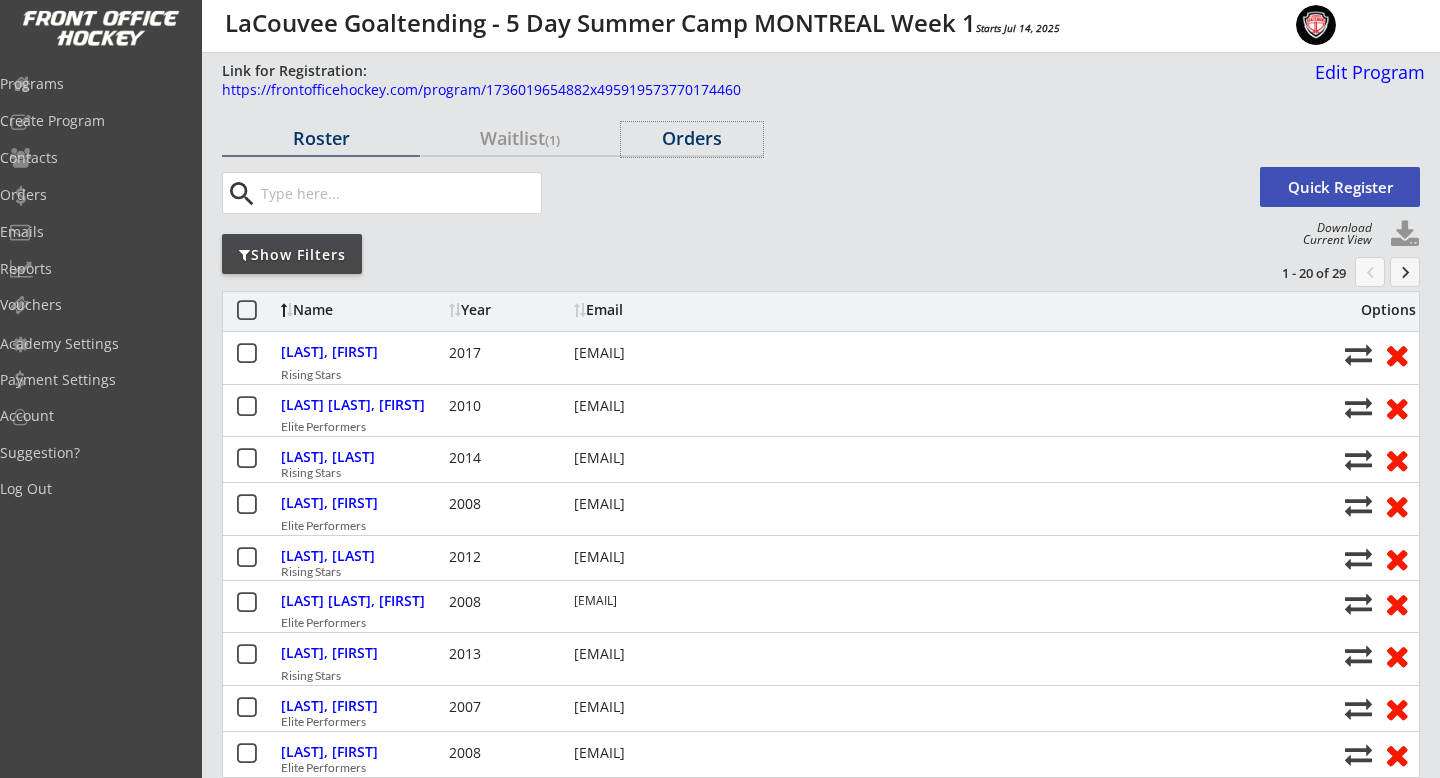 click on "Orders" at bounding box center [692, 138] 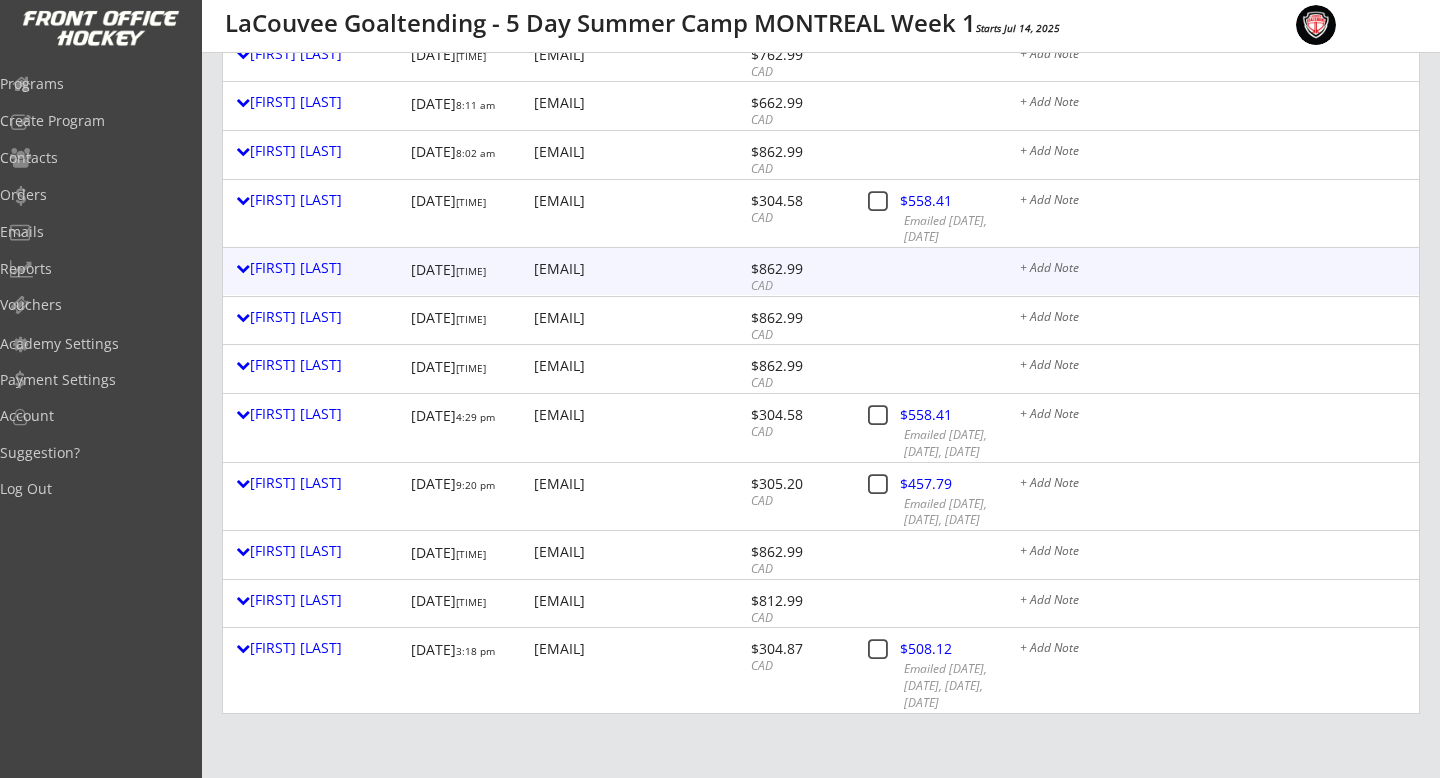 scroll, scrollTop: 692, scrollLeft: 0, axis: vertical 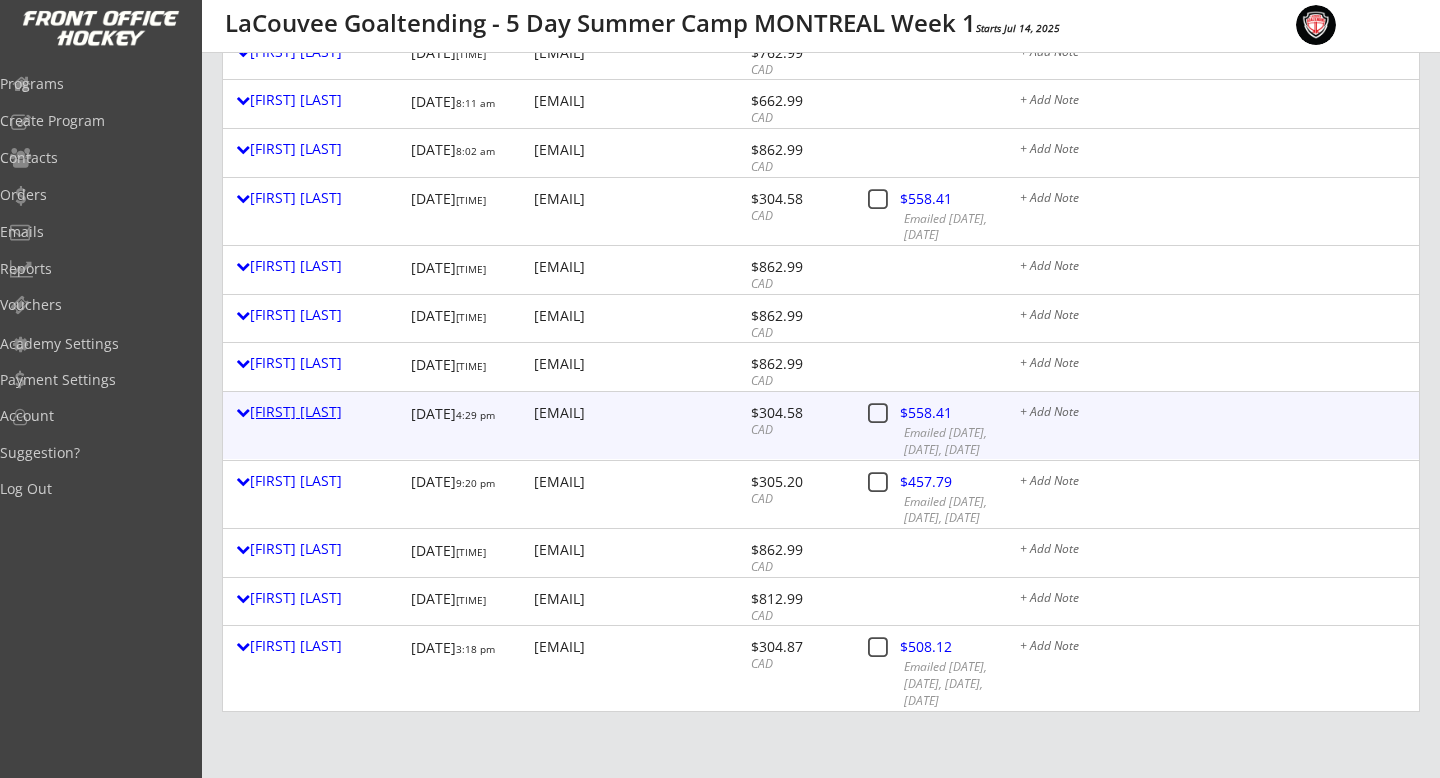 click at bounding box center [243, 412] 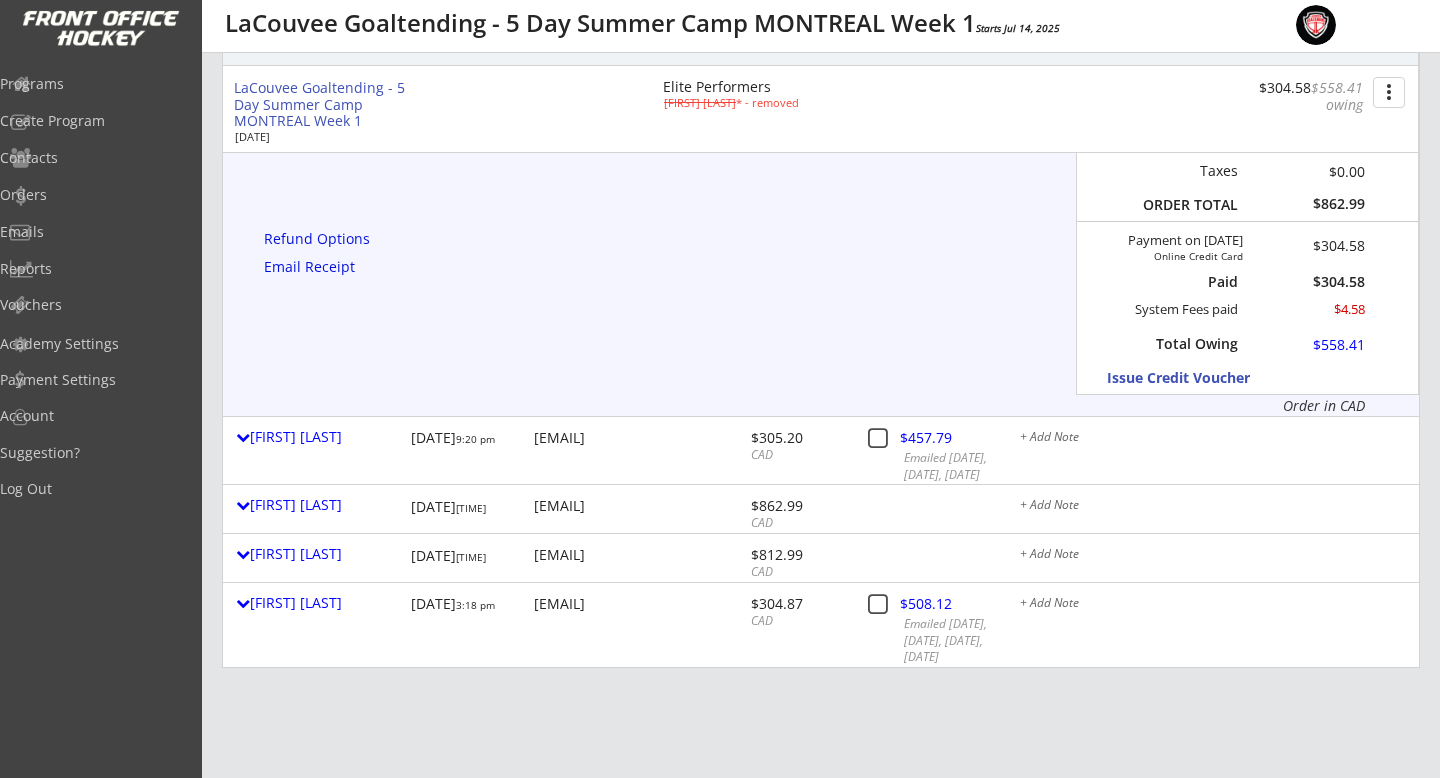 scroll, scrollTop: 1138, scrollLeft: 0, axis: vertical 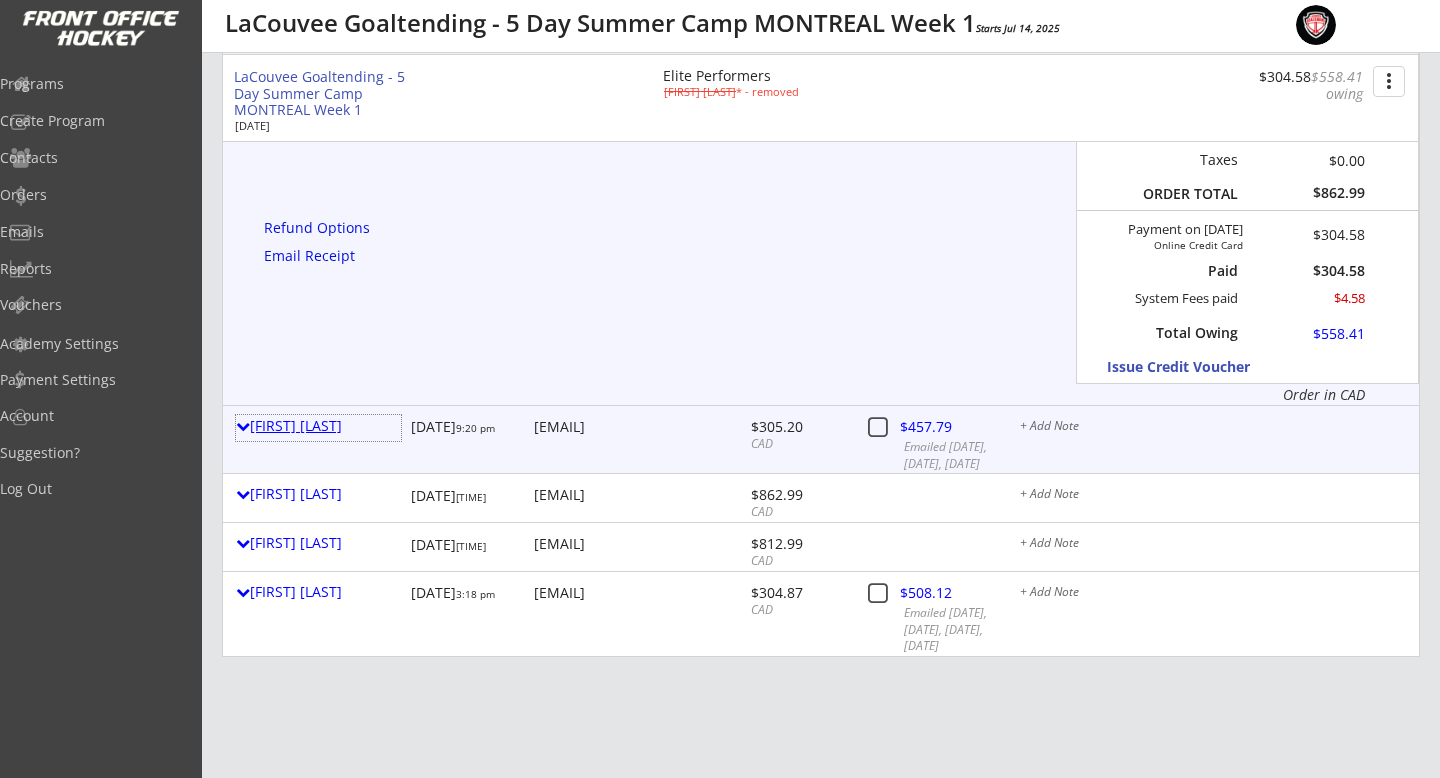 click at bounding box center (243, 426) 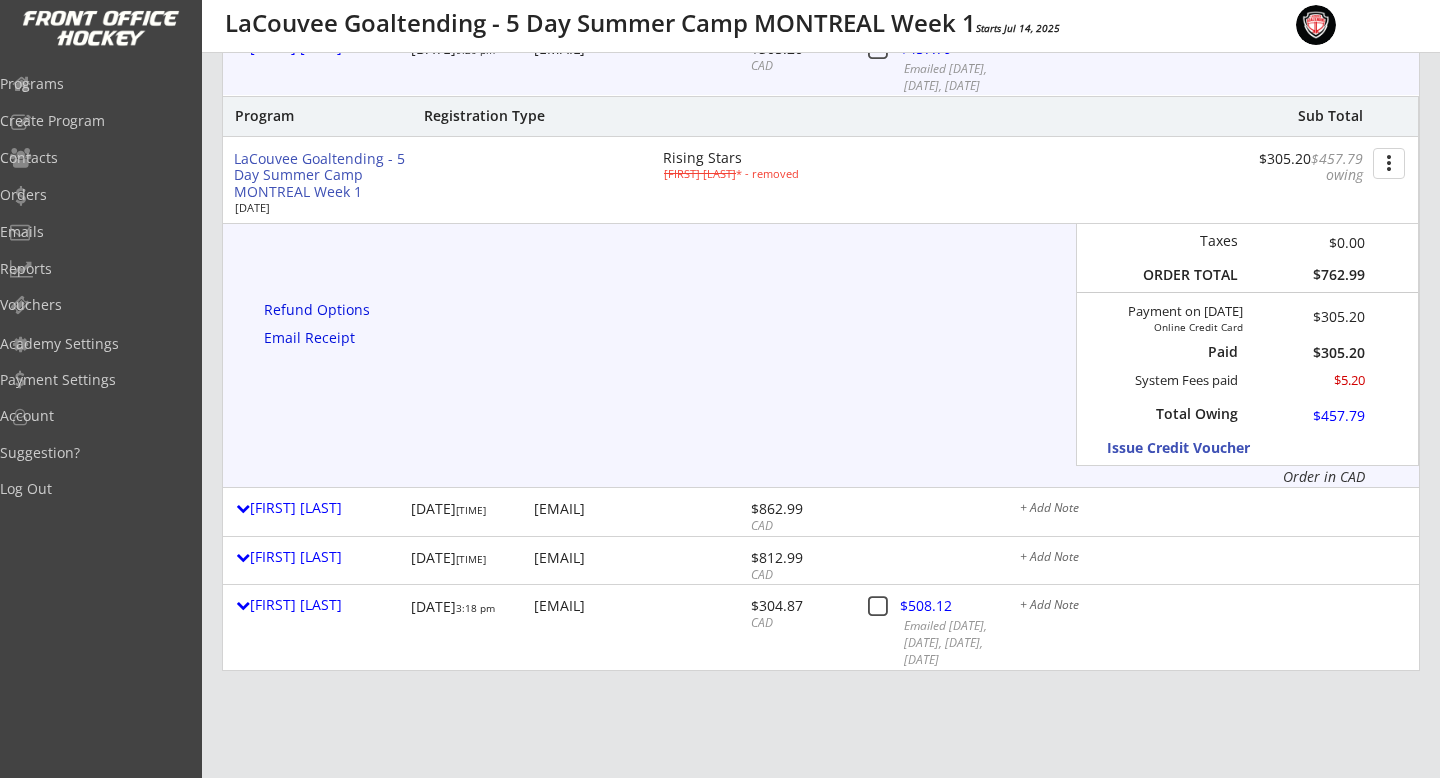 scroll, scrollTop: 1553, scrollLeft: 0, axis: vertical 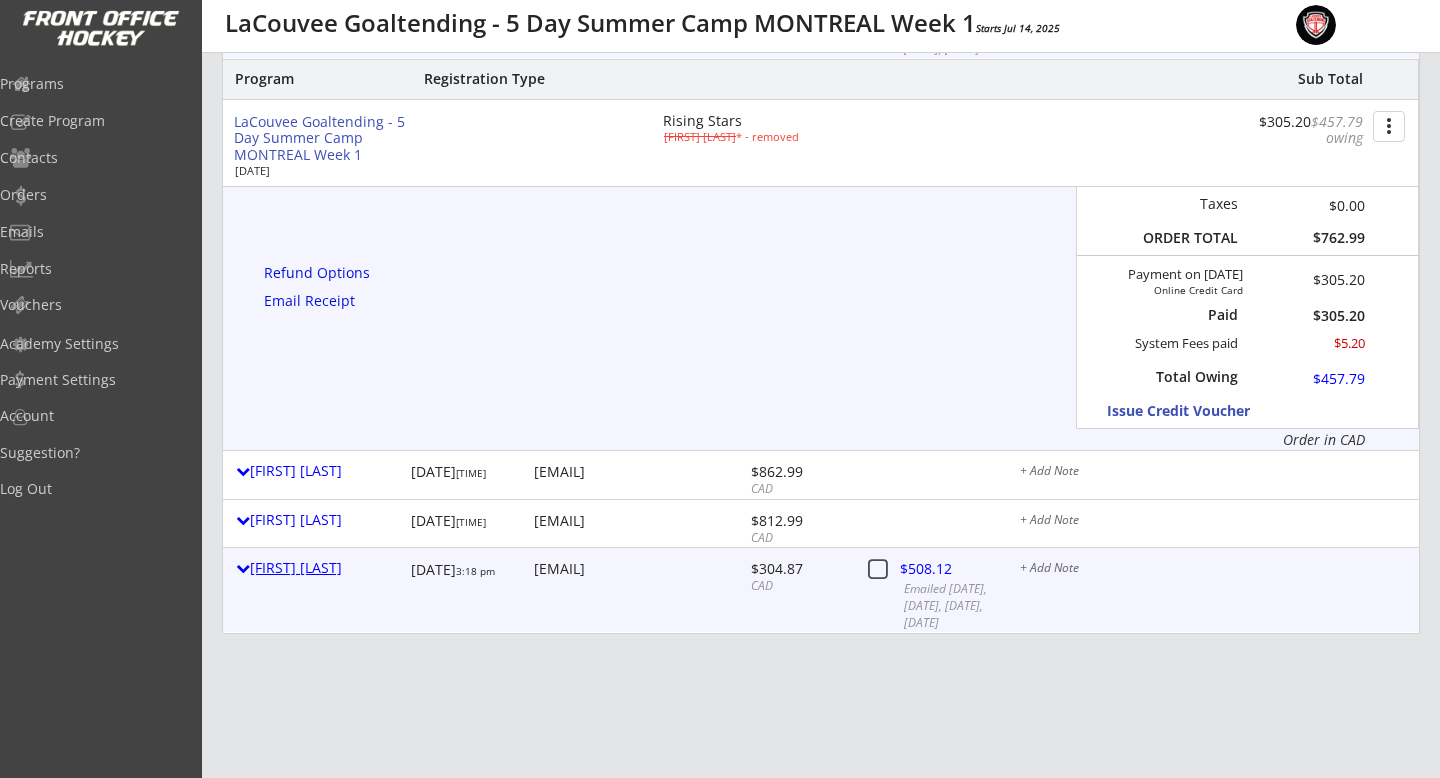 click on "[FIRST] [LAST]" at bounding box center (318, 568) 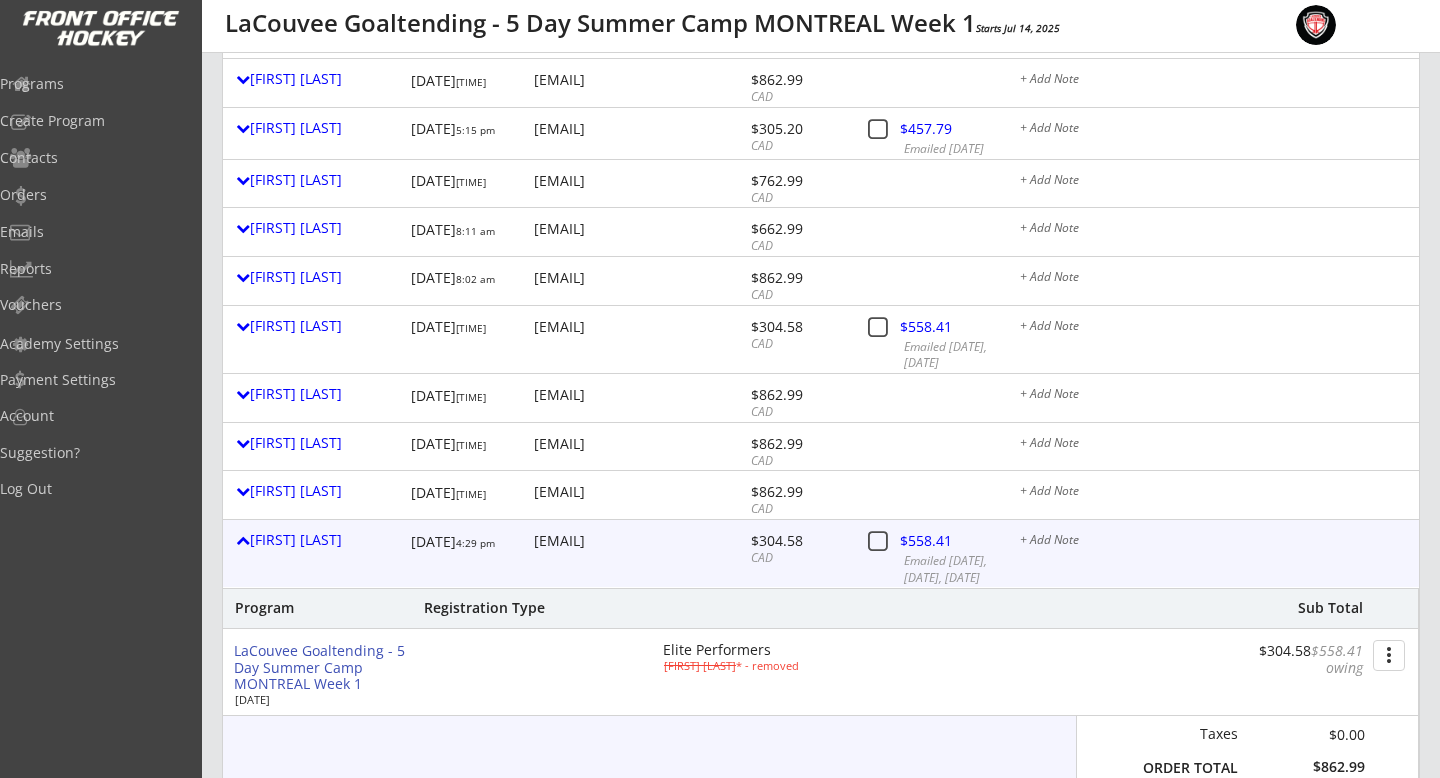 scroll, scrollTop: 409, scrollLeft: 0, axis: vertical 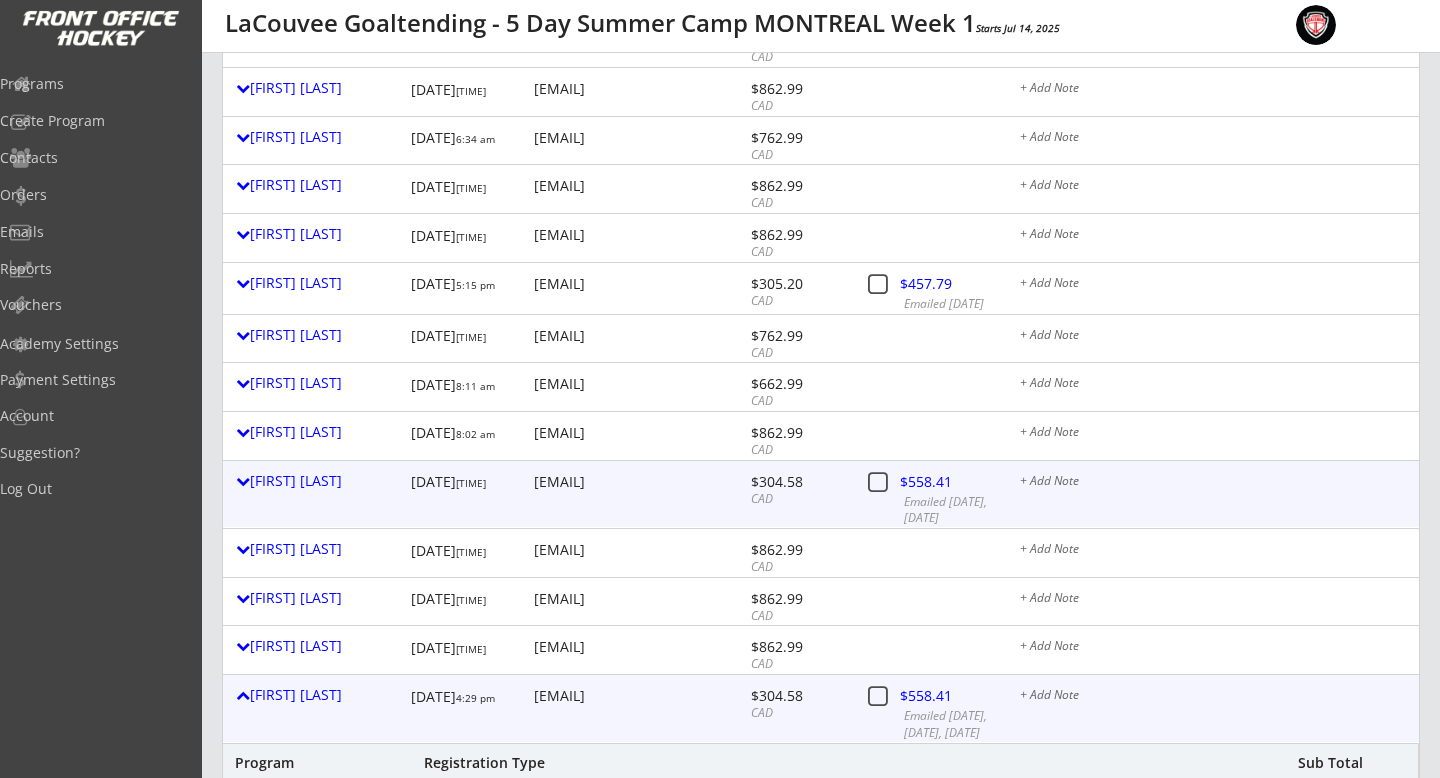 click on "[FIRST] [LAST]" at bounding box center [318, 481] 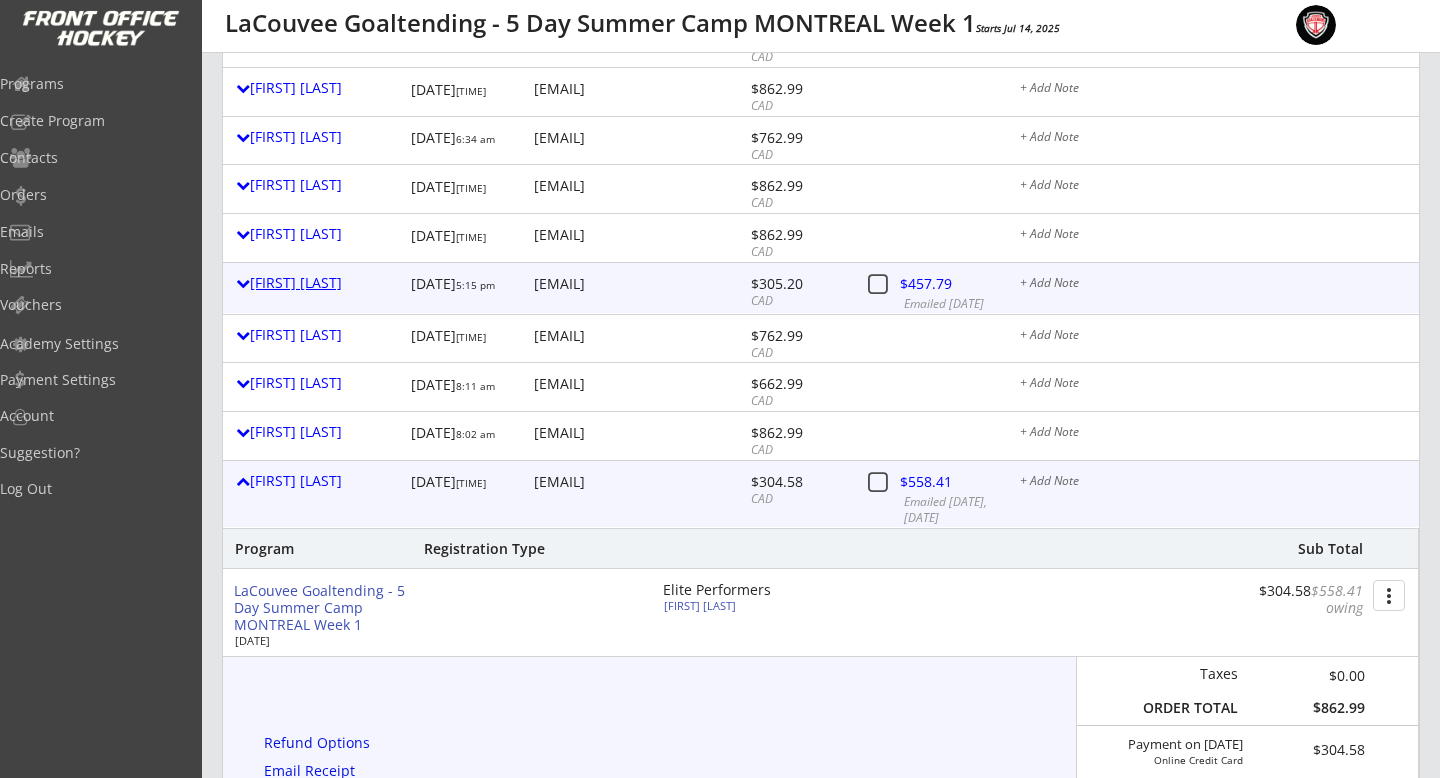 click on "[FIRST] [LAST]" at bounding box center (318, 283) 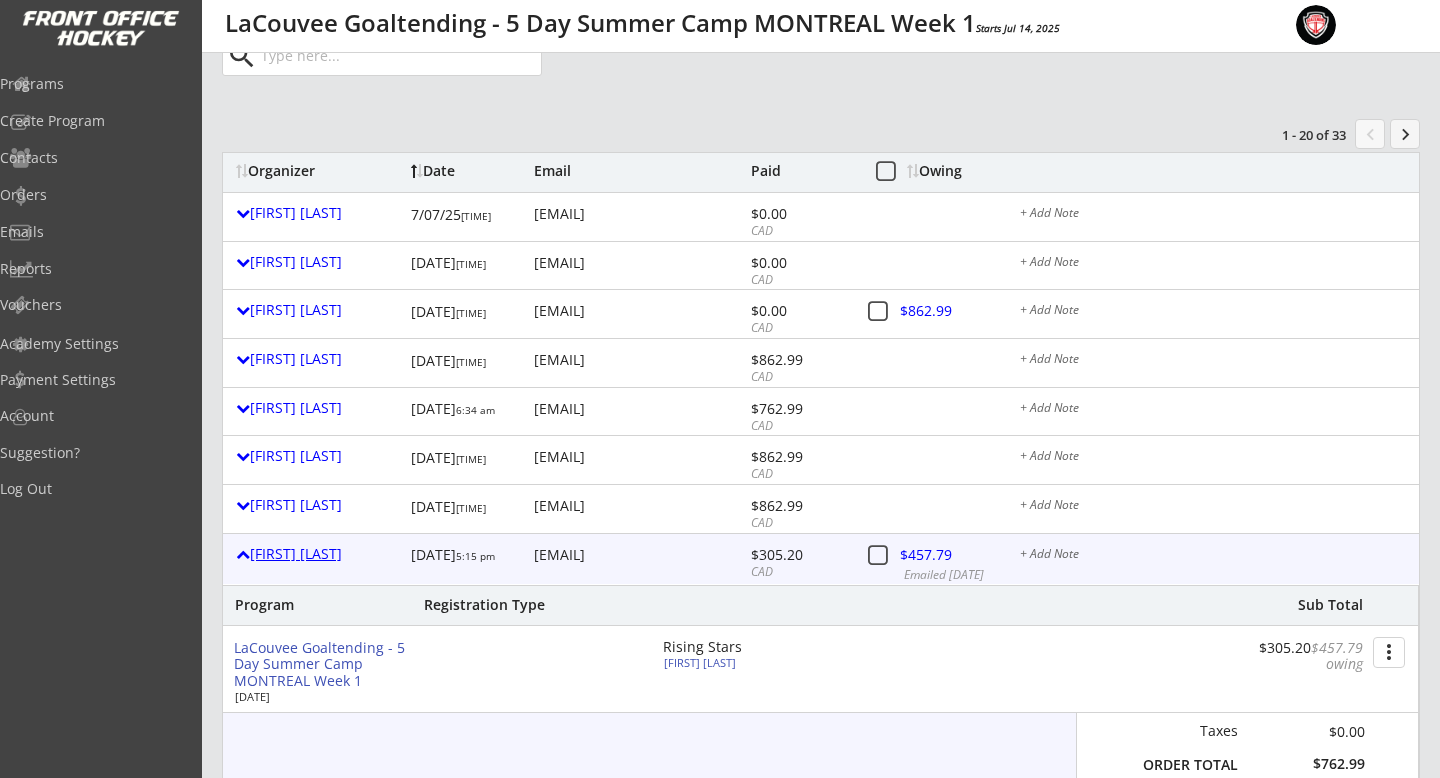 scroll, scrollTop: 0, scrollLeft: 0, axis: both 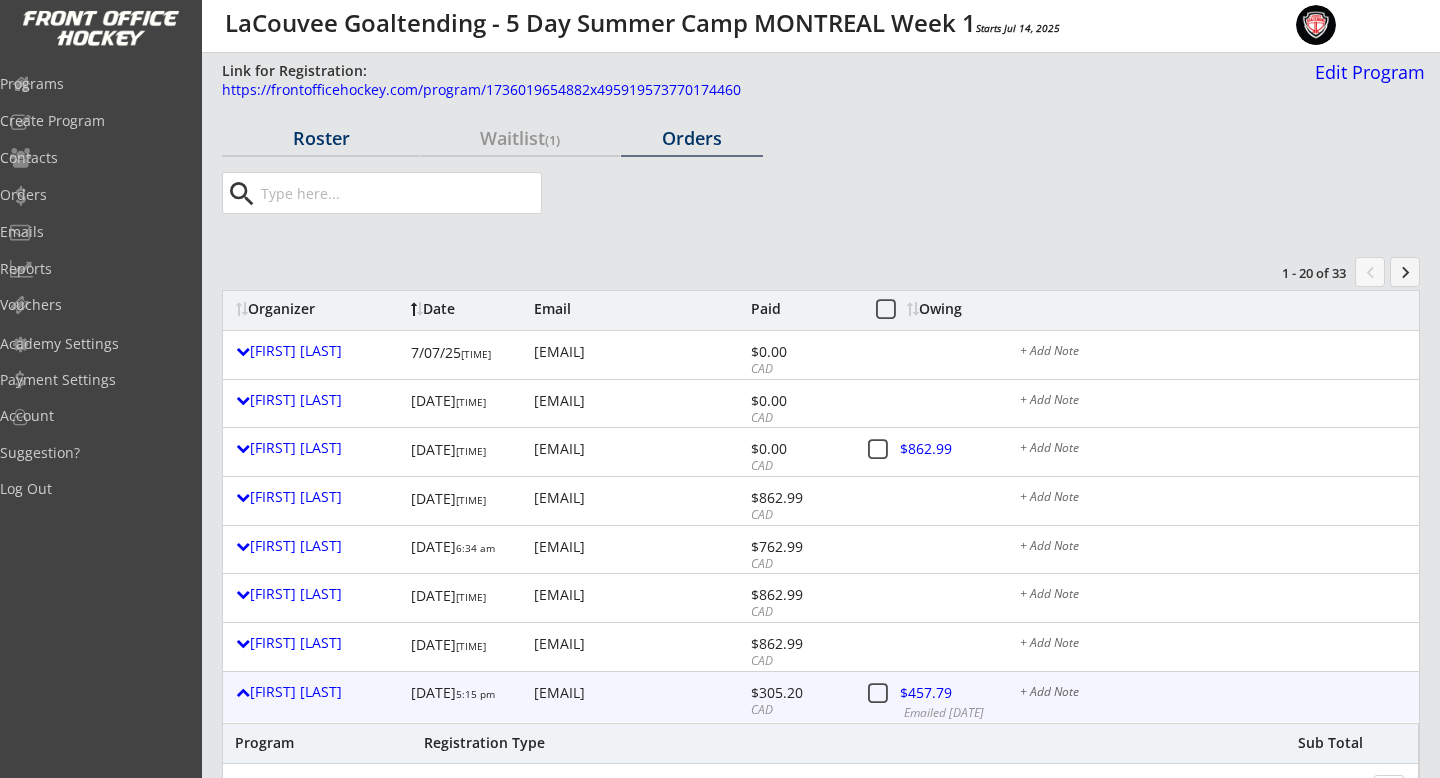 click on "Roster" at bounding box center (321, 138) 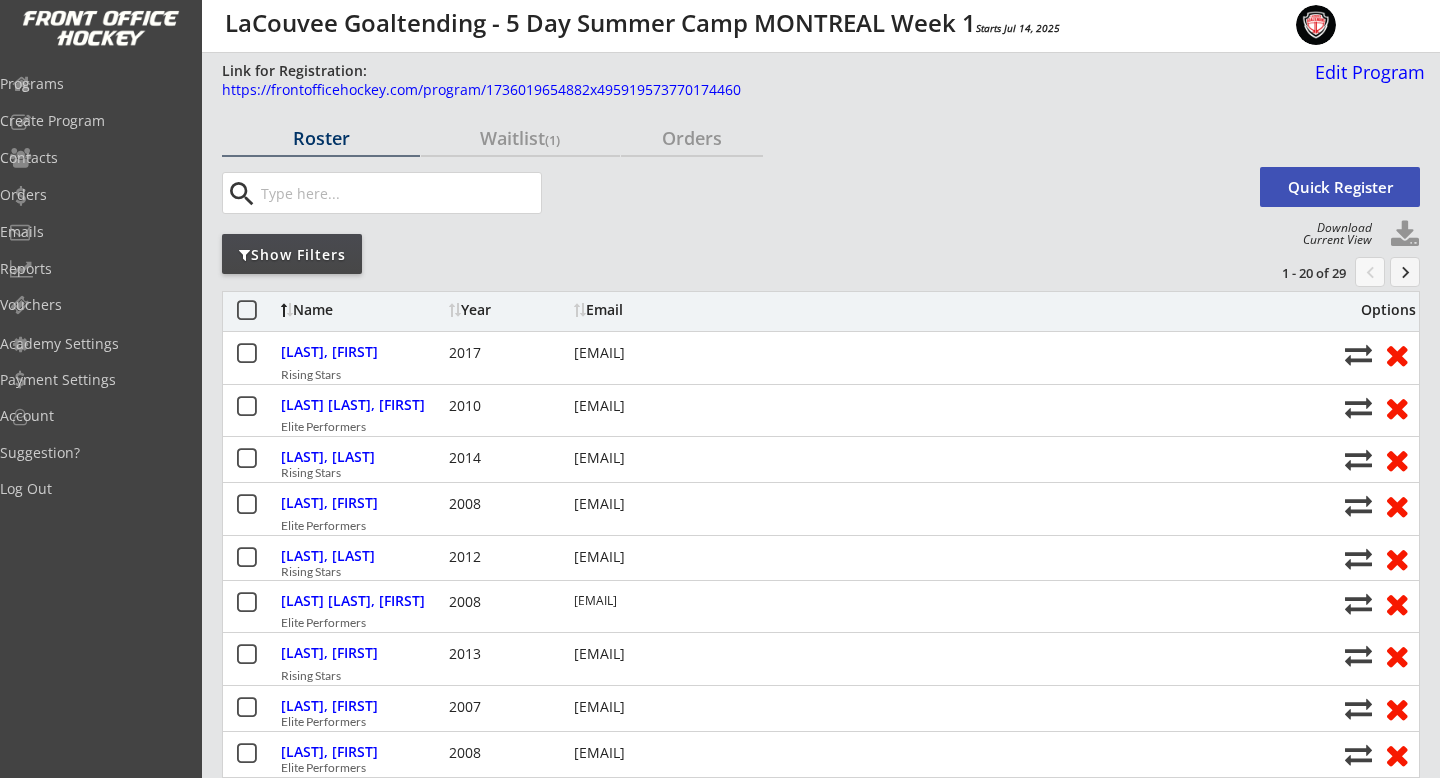 click on "Show Filters" at bounding box center (321, 138) 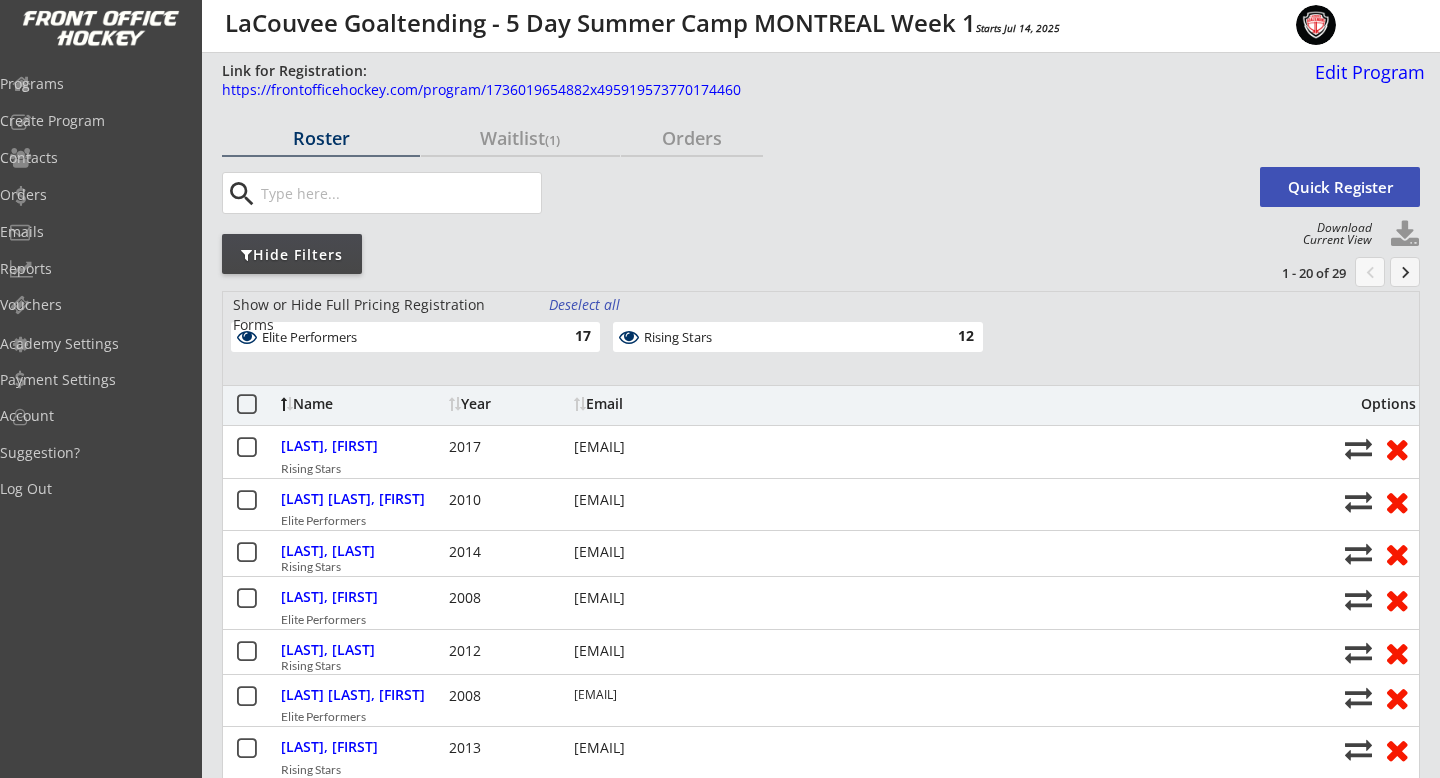 click on "Show or Hide Full Pricing Registration Forms Deselect all Elite Performers 17 Rising Stars 12" at bounding box center [738, 193] 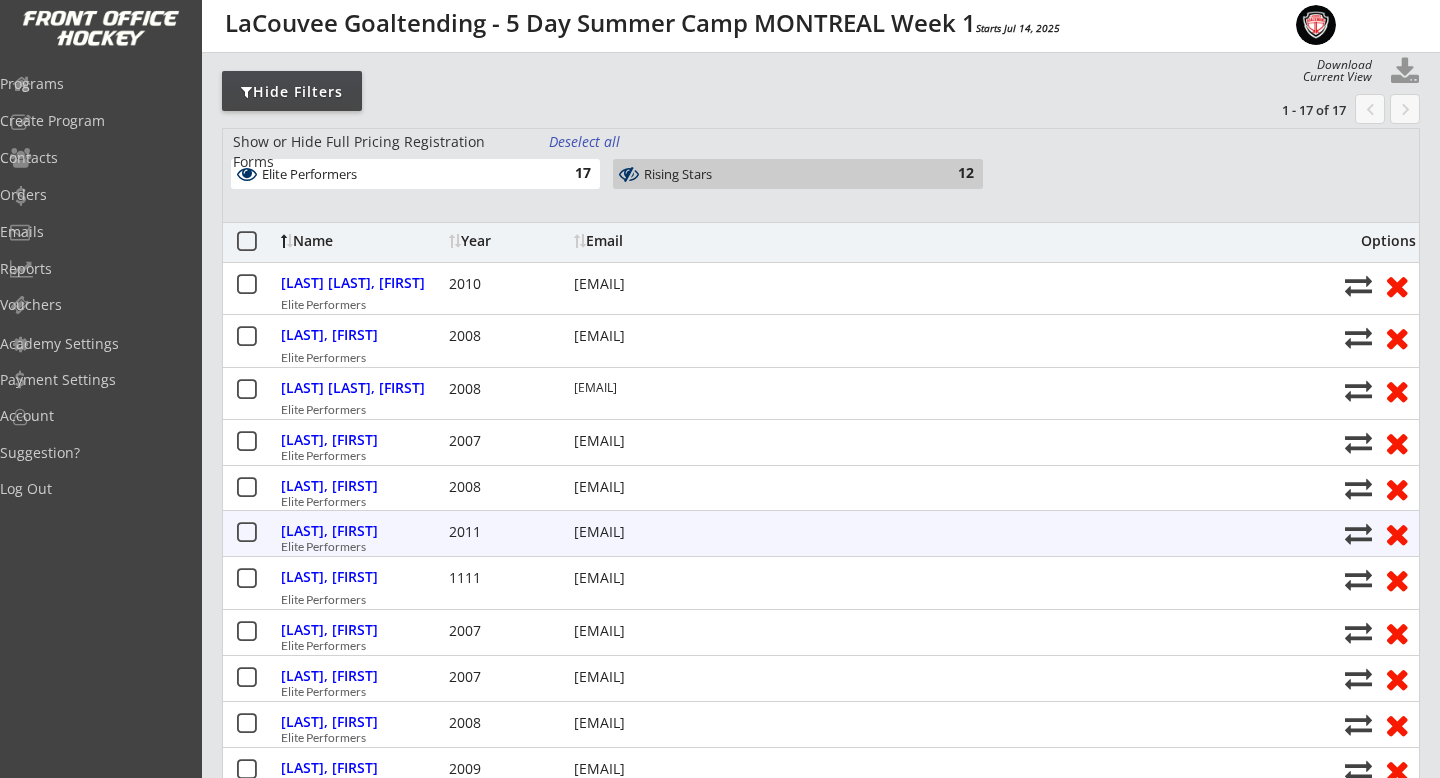 scroll, scrollTop: 166, scrollLeft: 0, axis: vertical 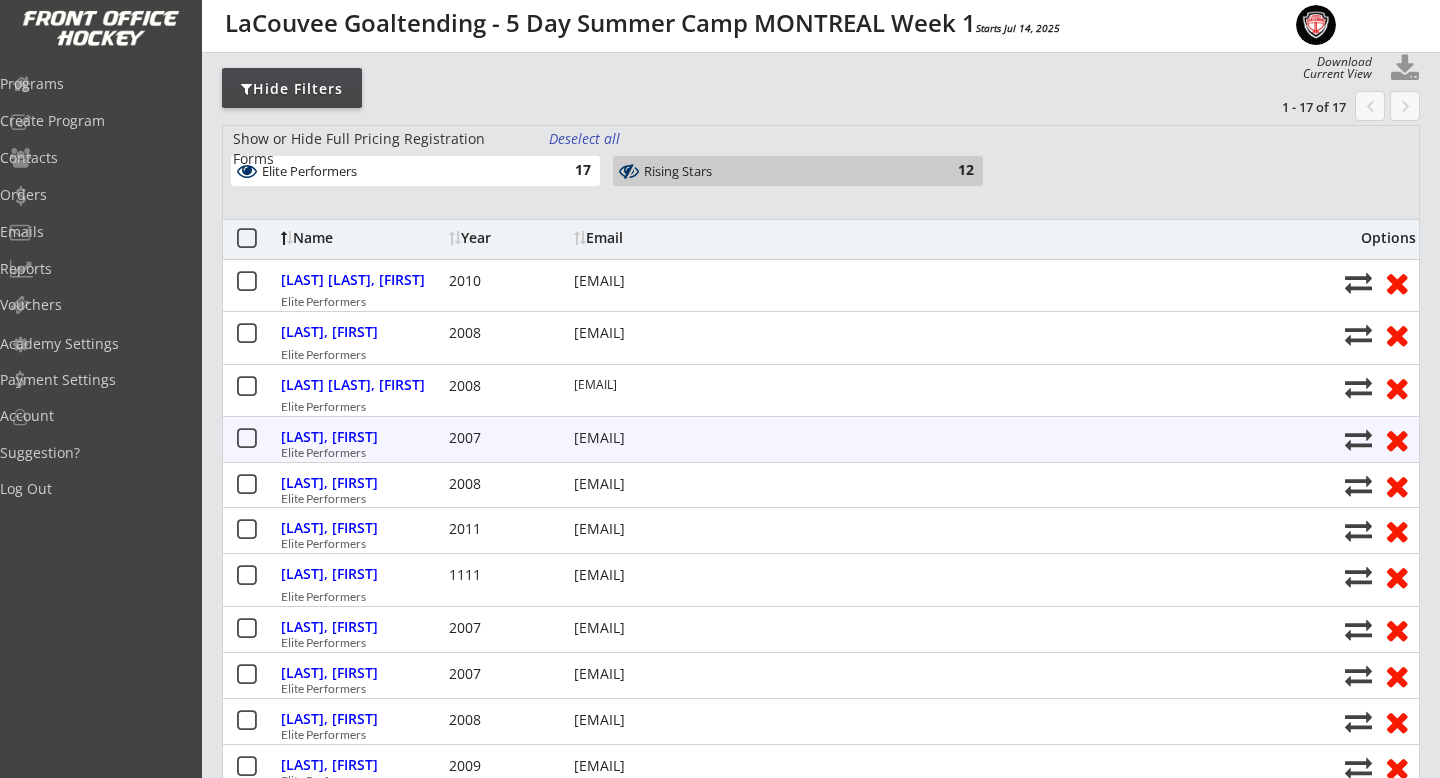 click at bounding box center [1396, 439] 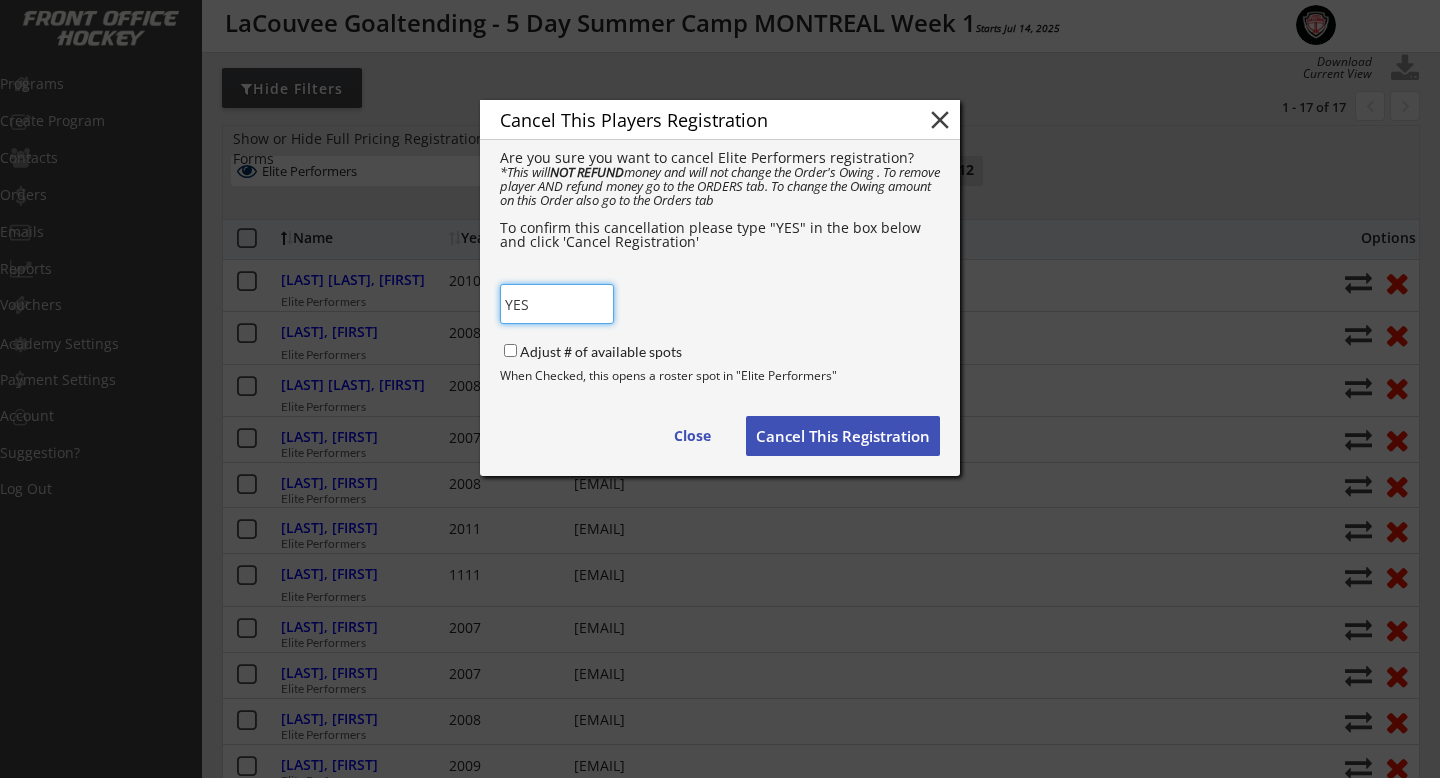 type on "YES" 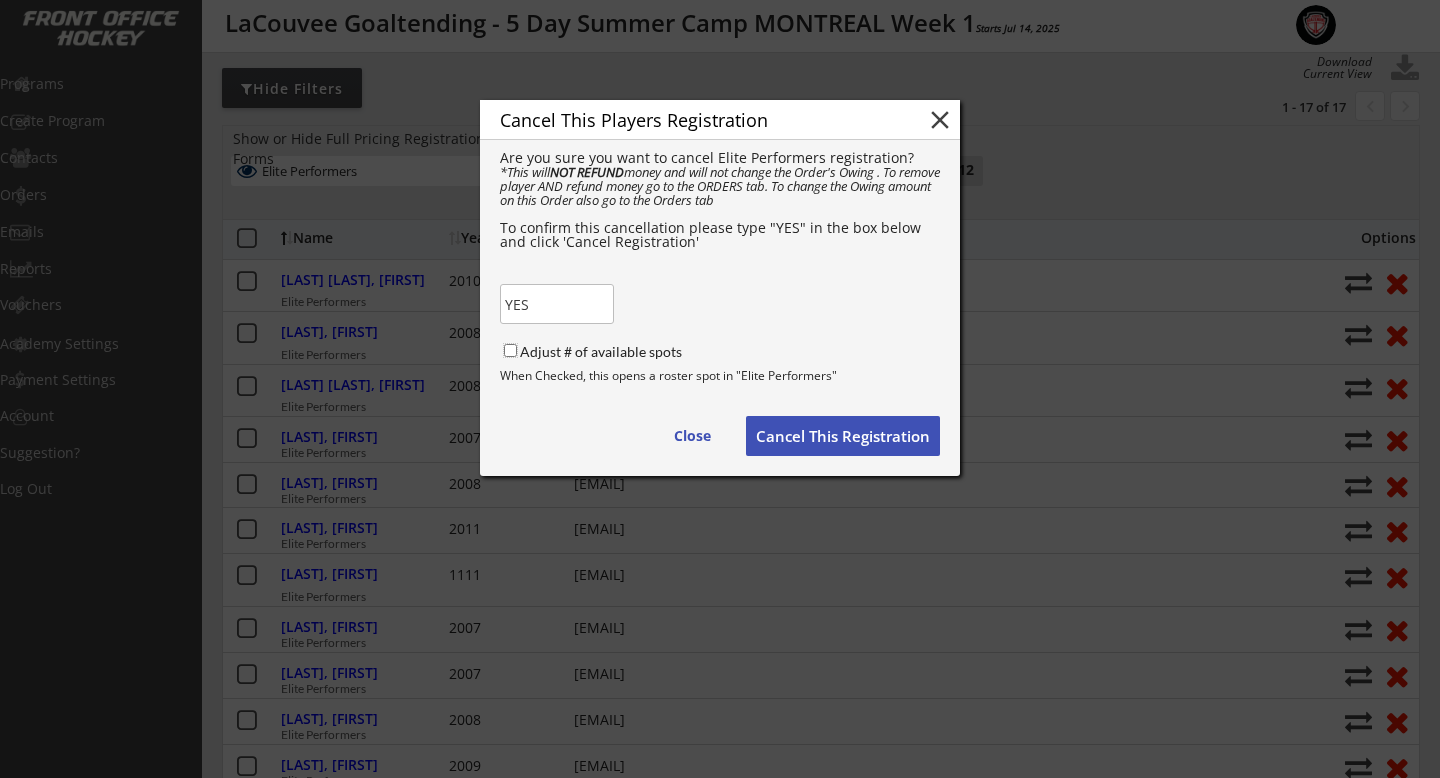 click on "Adjust # of available spots" at bounding box center [510, 350] 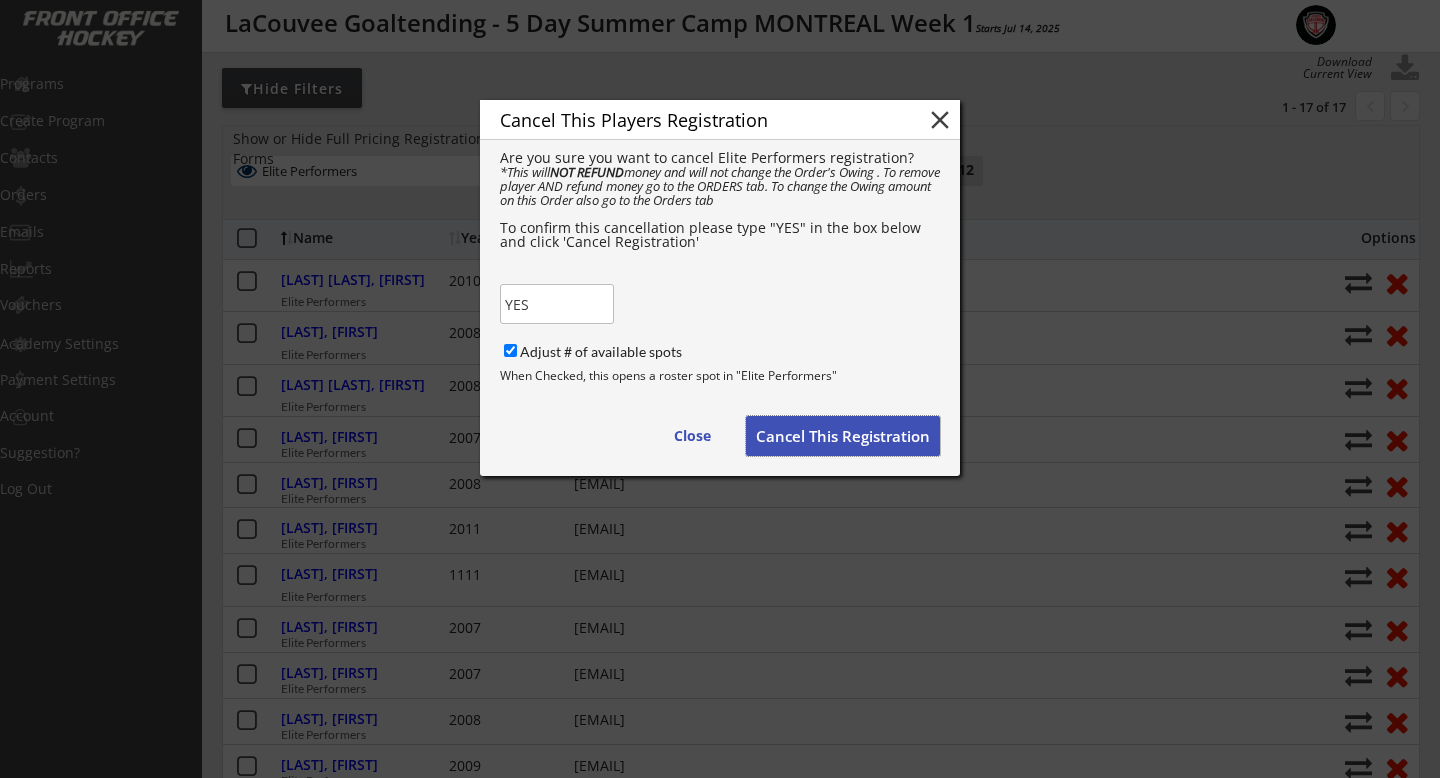 click on "Cancel This Registration" at bounding box center [843, 436] 